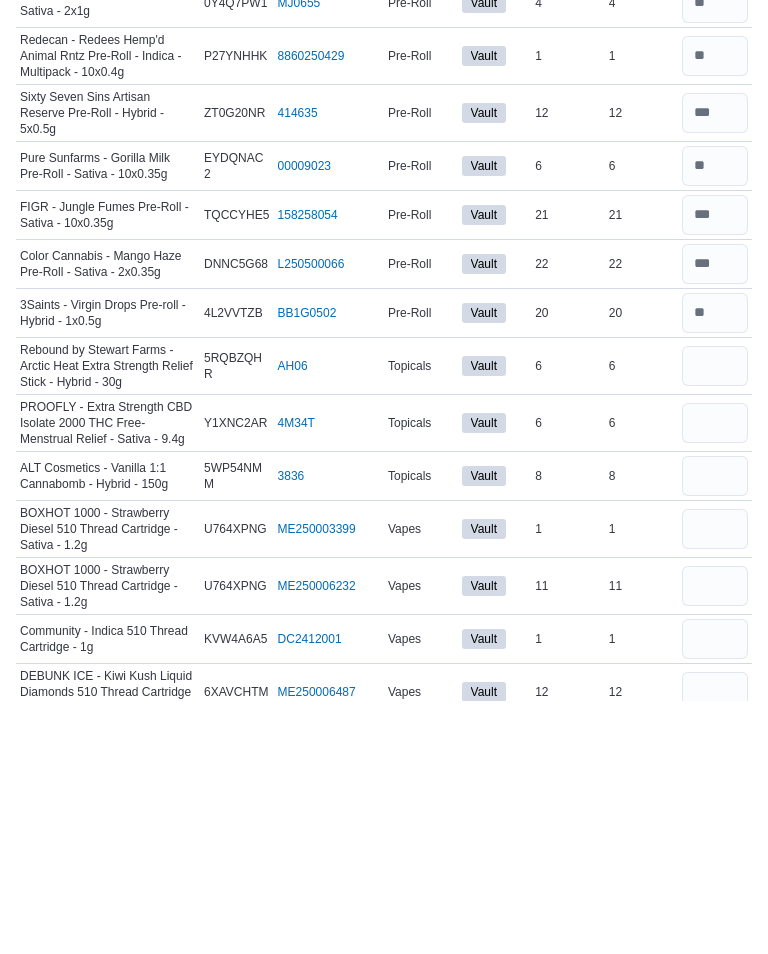 scroll, scrollTop: 19631, scrollLeft: 0, axis: vertical 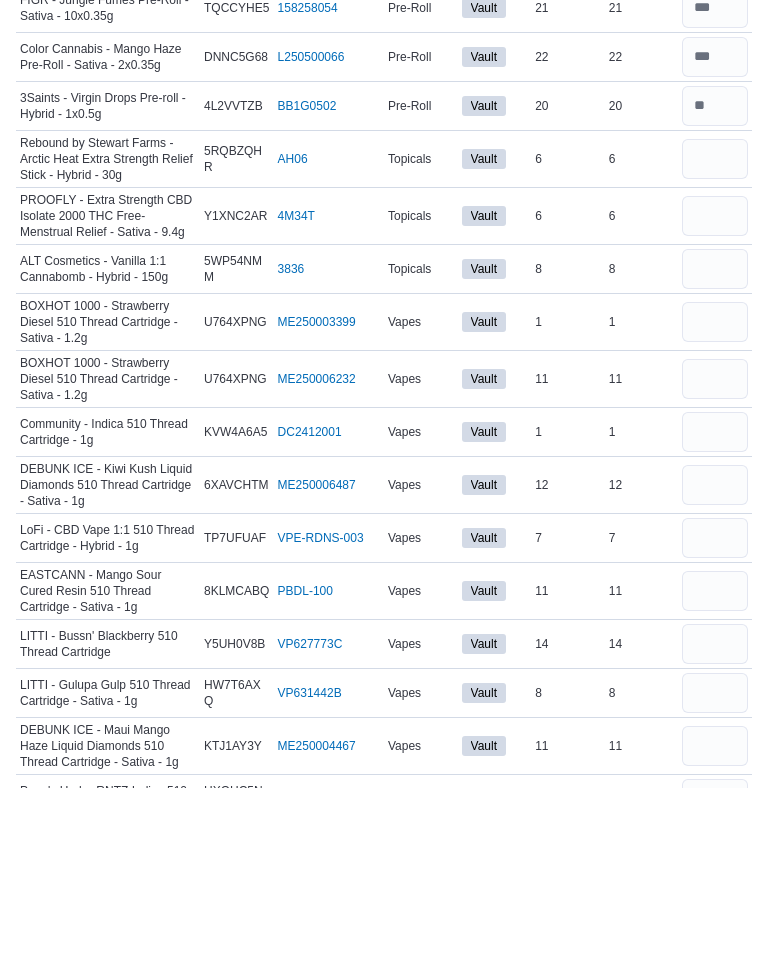 type on "**" 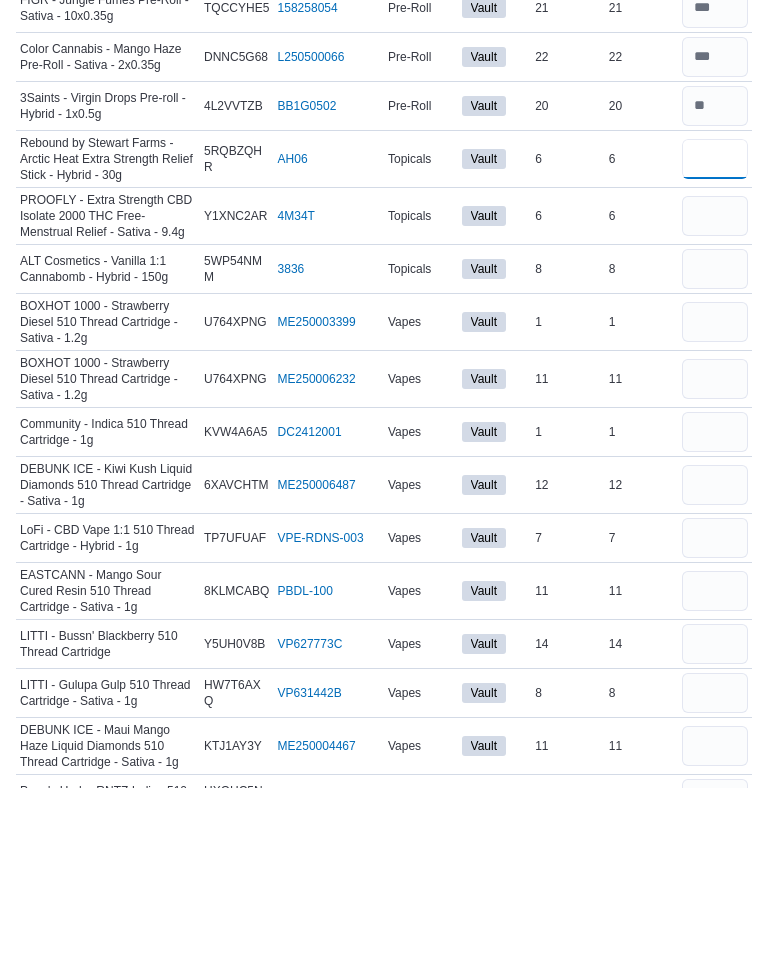 click at bounding box center (715, 326) 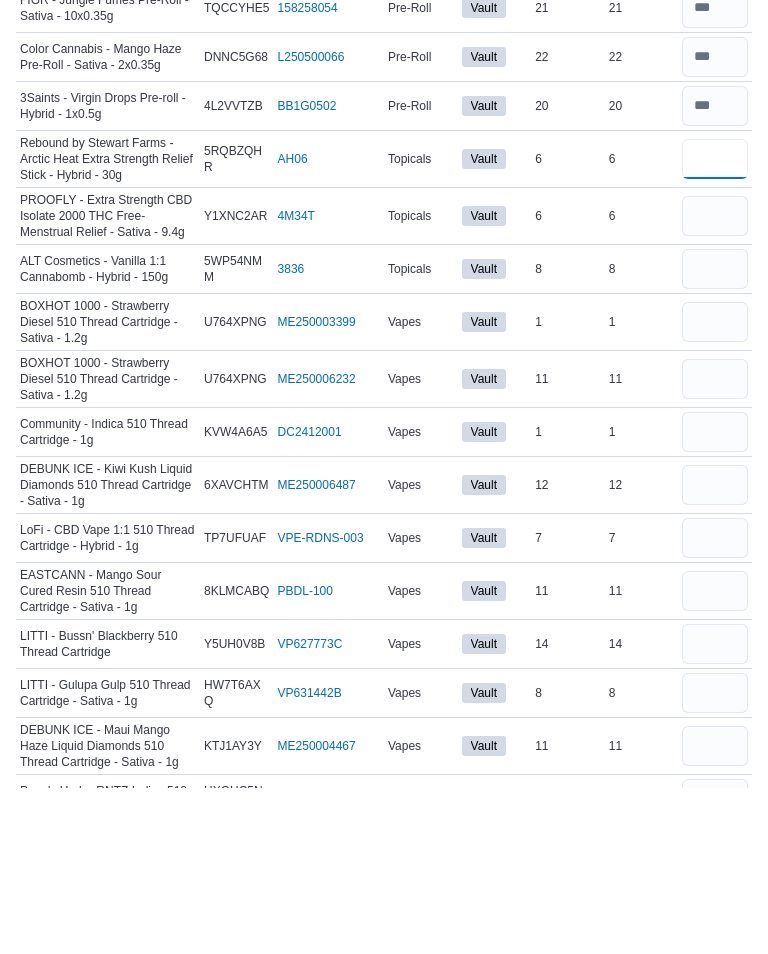 type on "*" 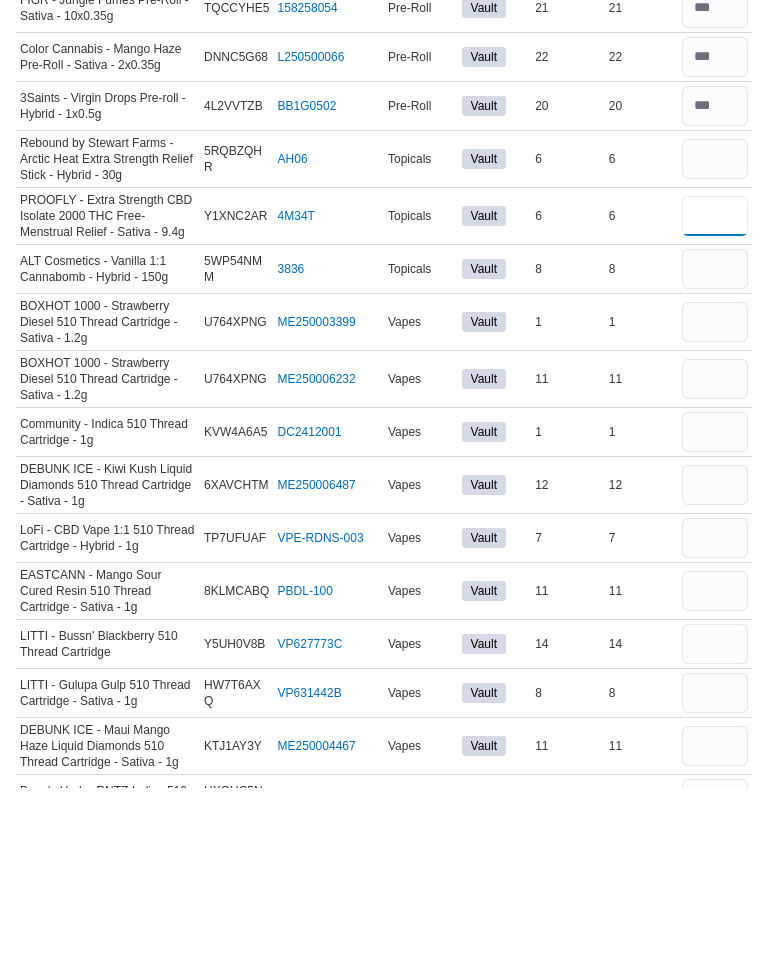 type 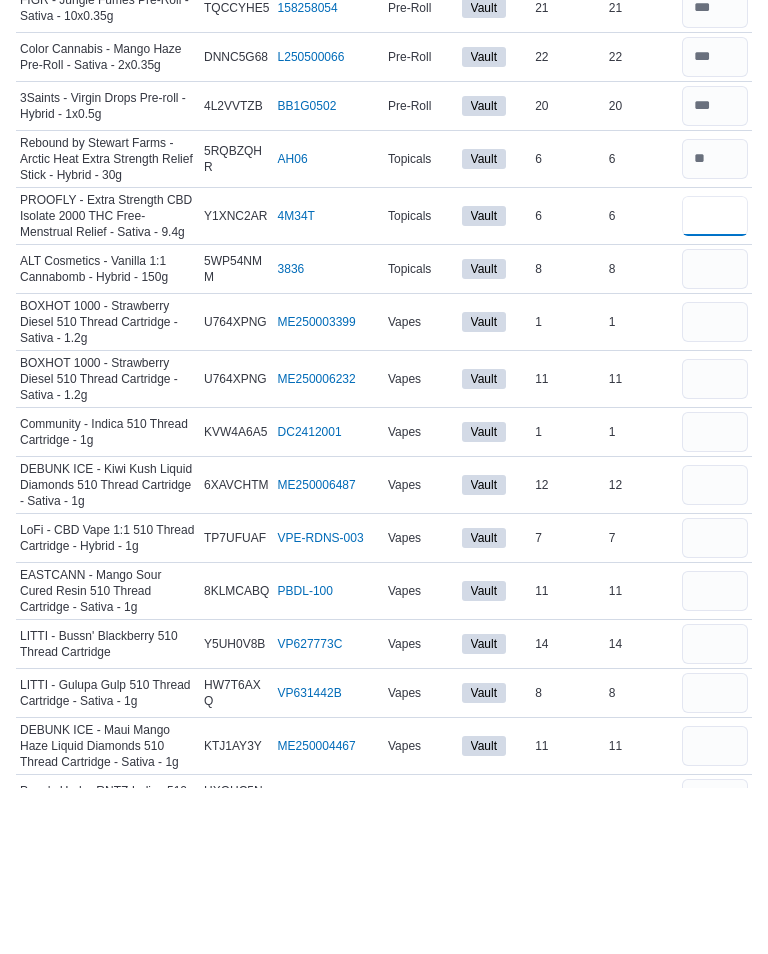 type on "*" 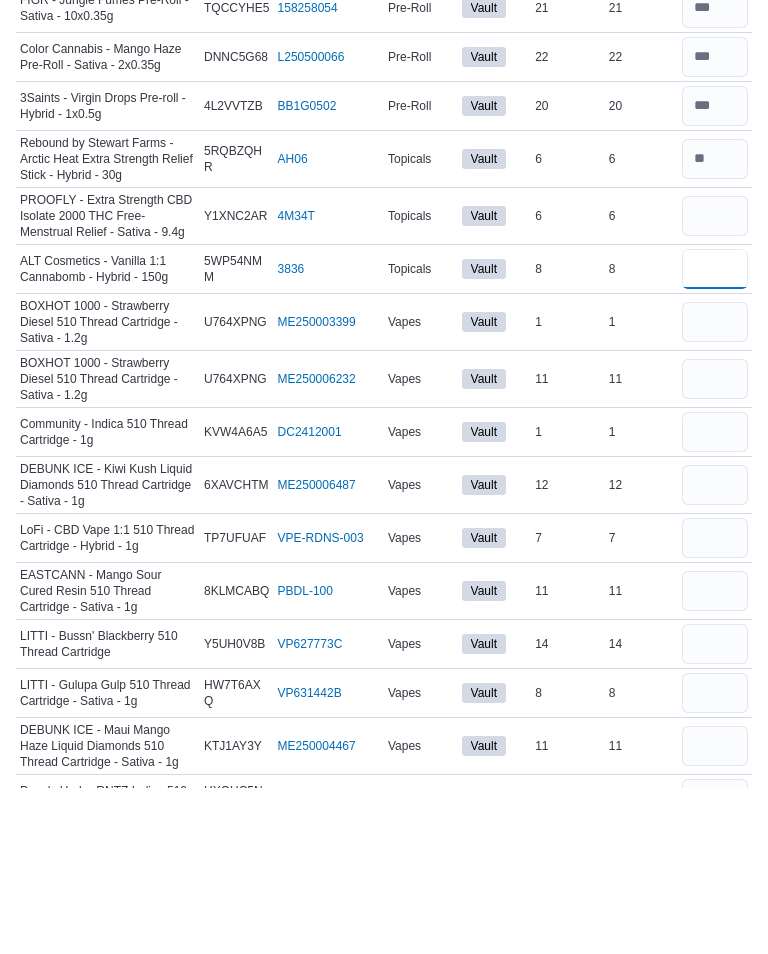 type 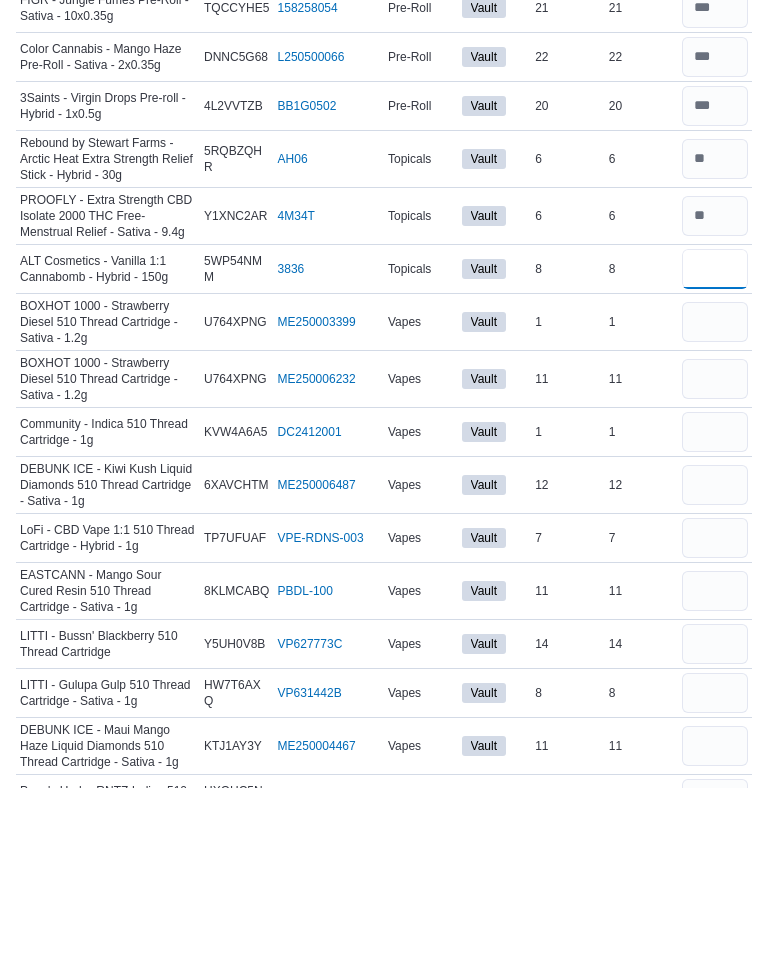 type on "*" 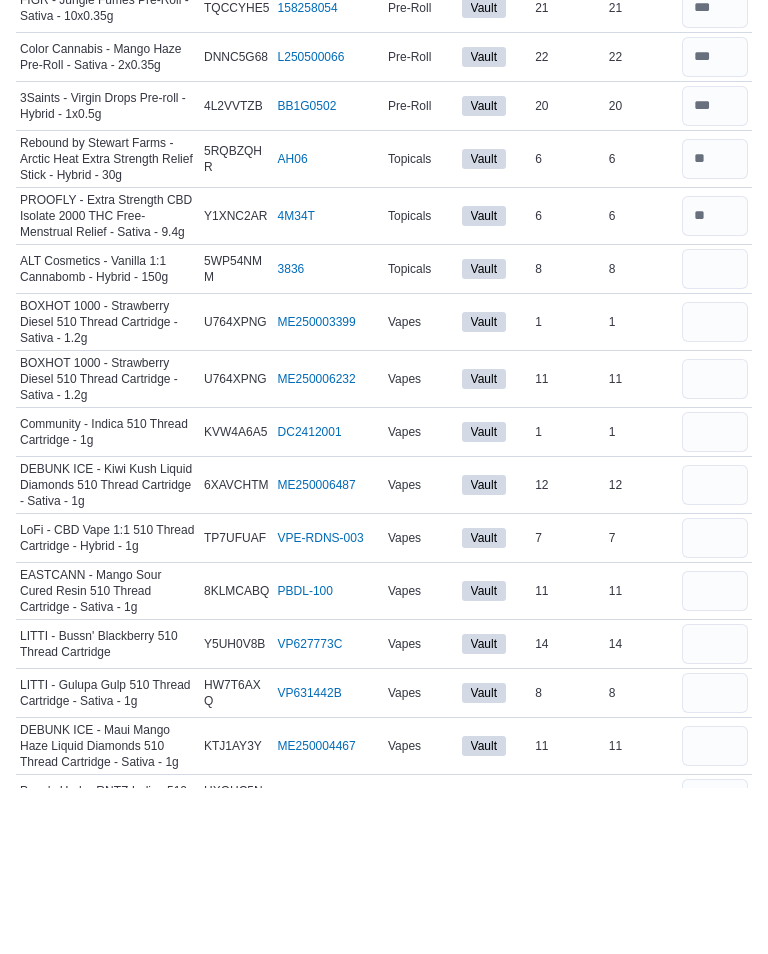 type 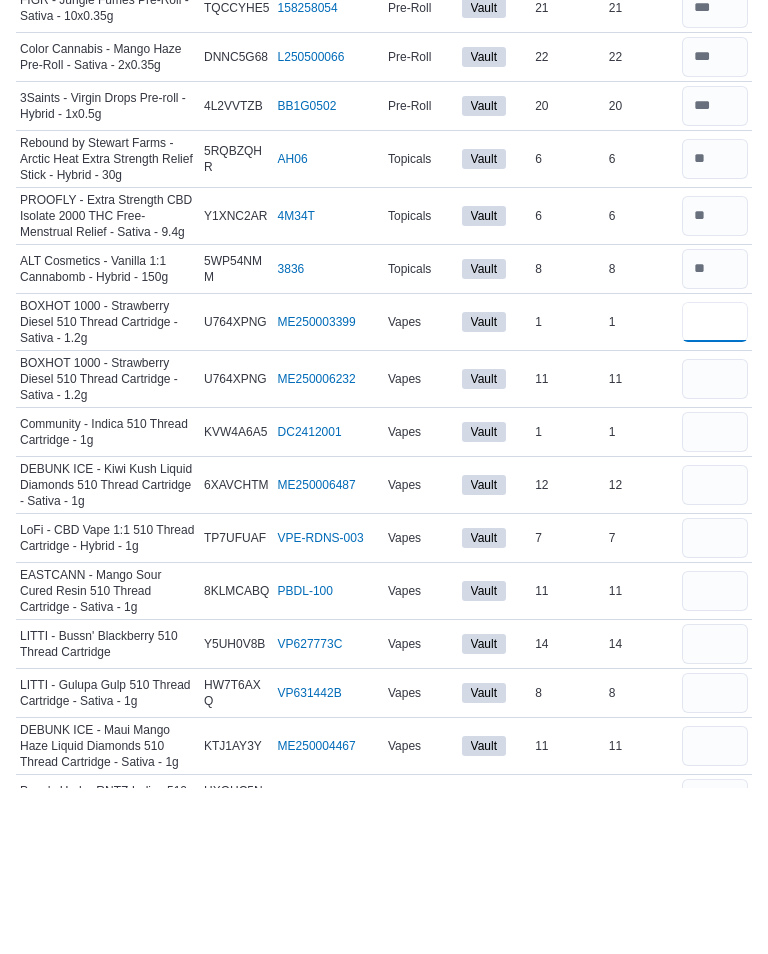 type on "*" 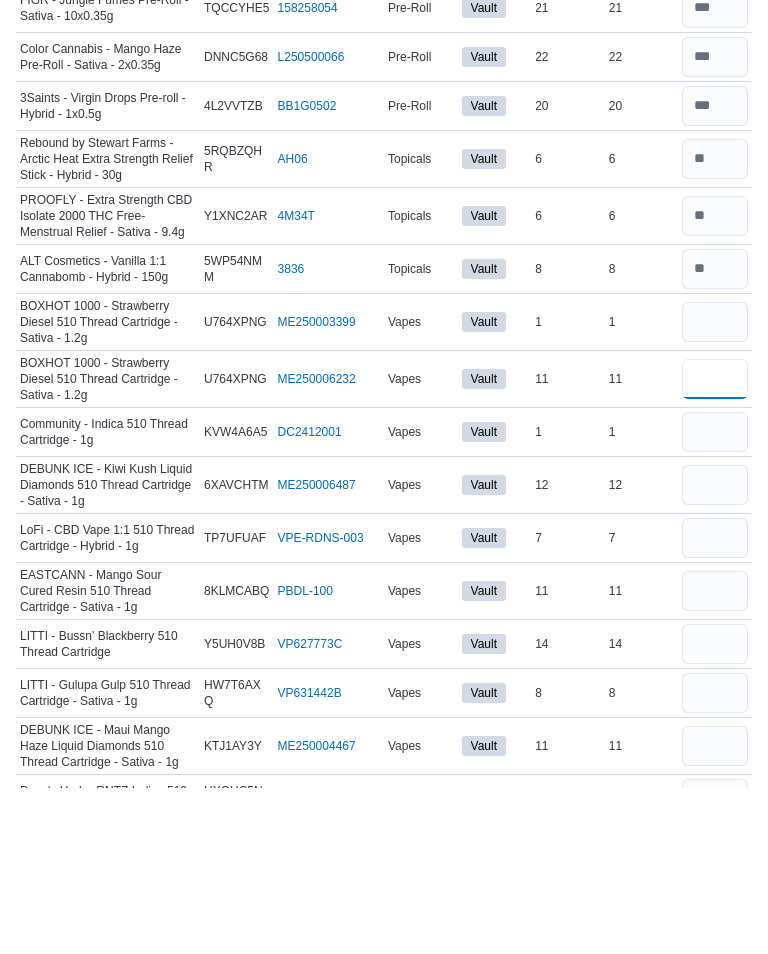 type 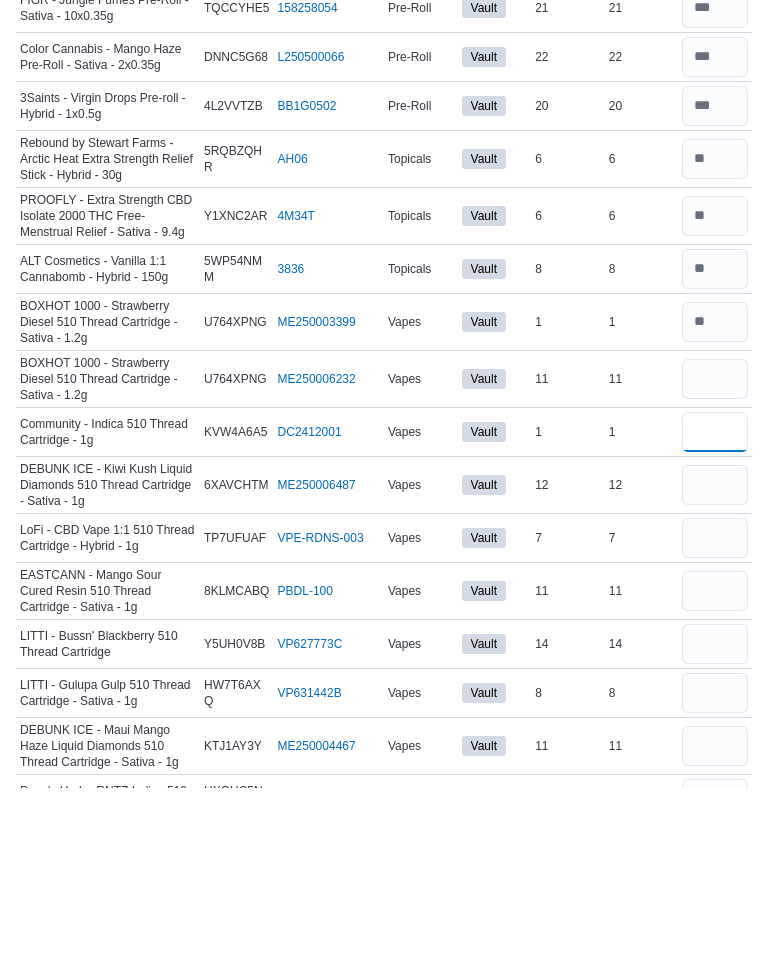 type on "*" 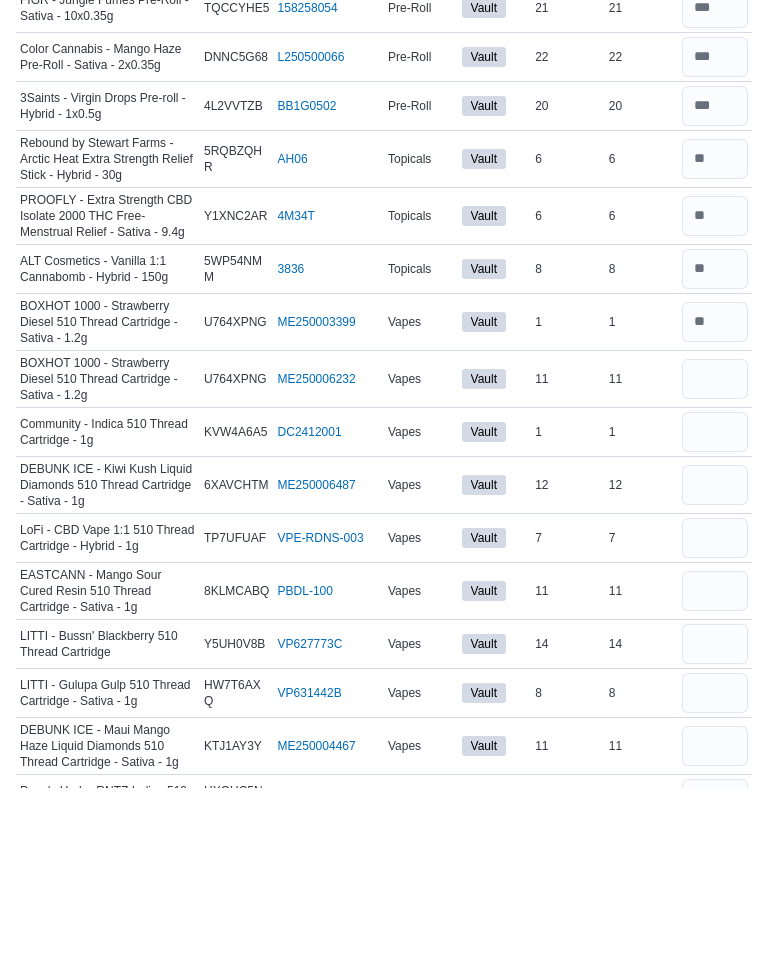 type 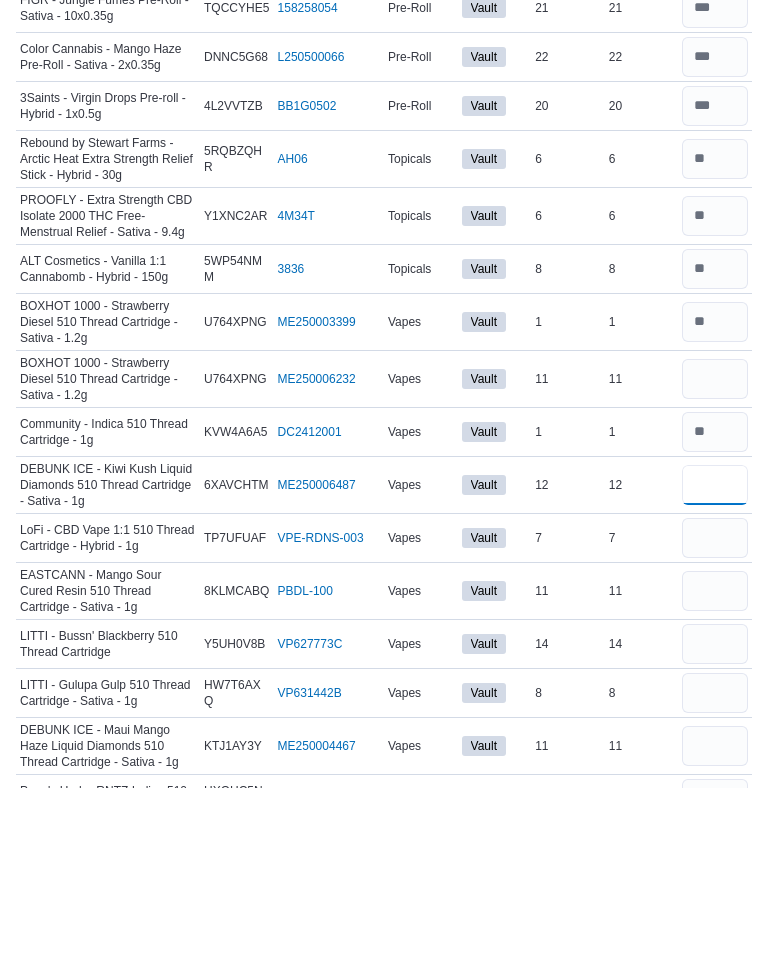 type on "*" 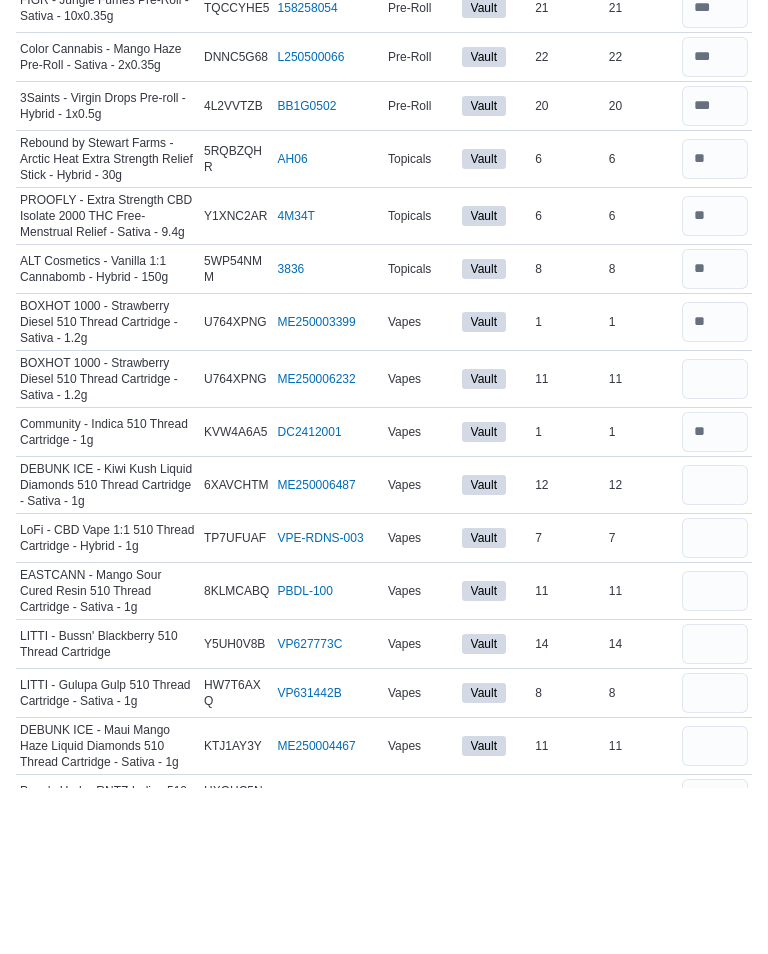 type 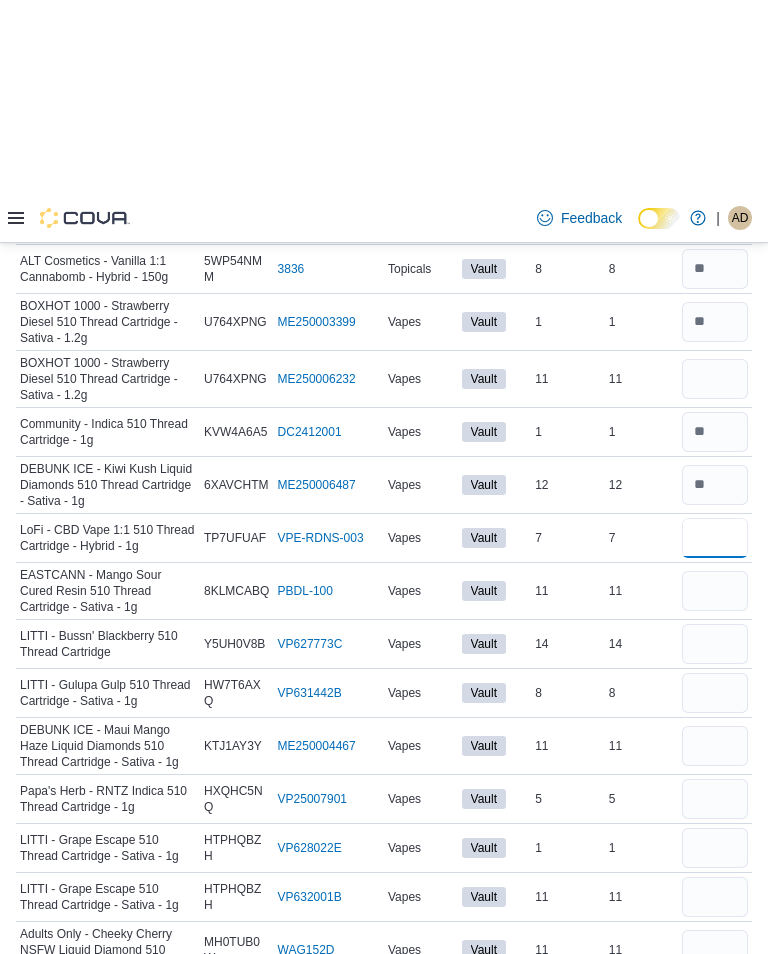 scroll, scrollTop: 19994, scrollLeft: 0, axis: vertical 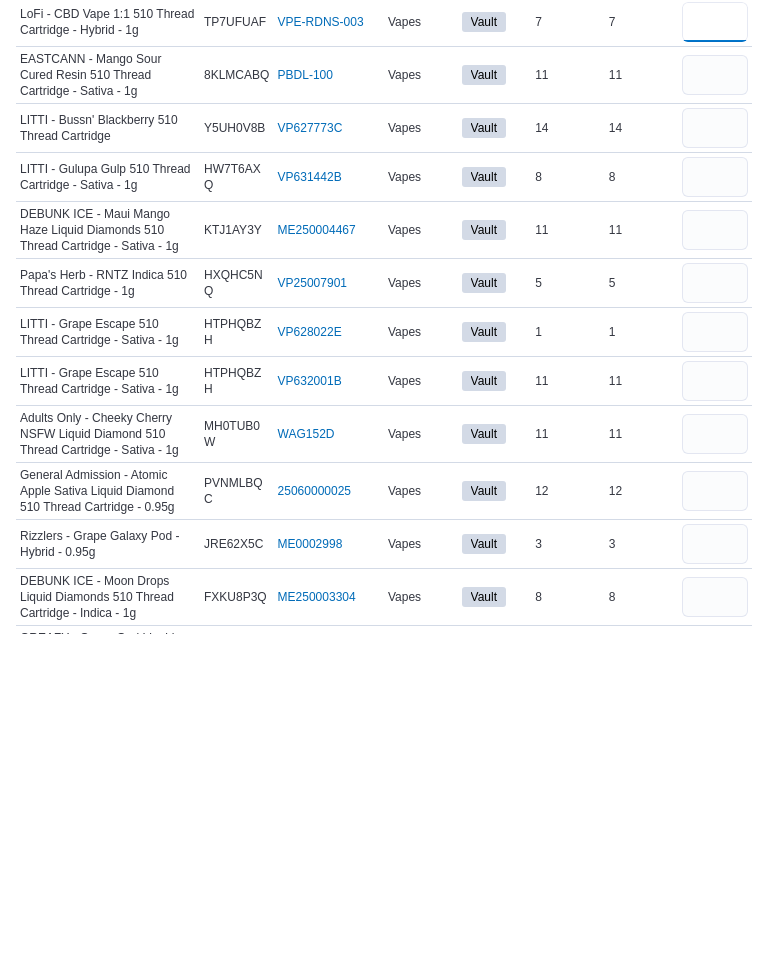 type on "*" 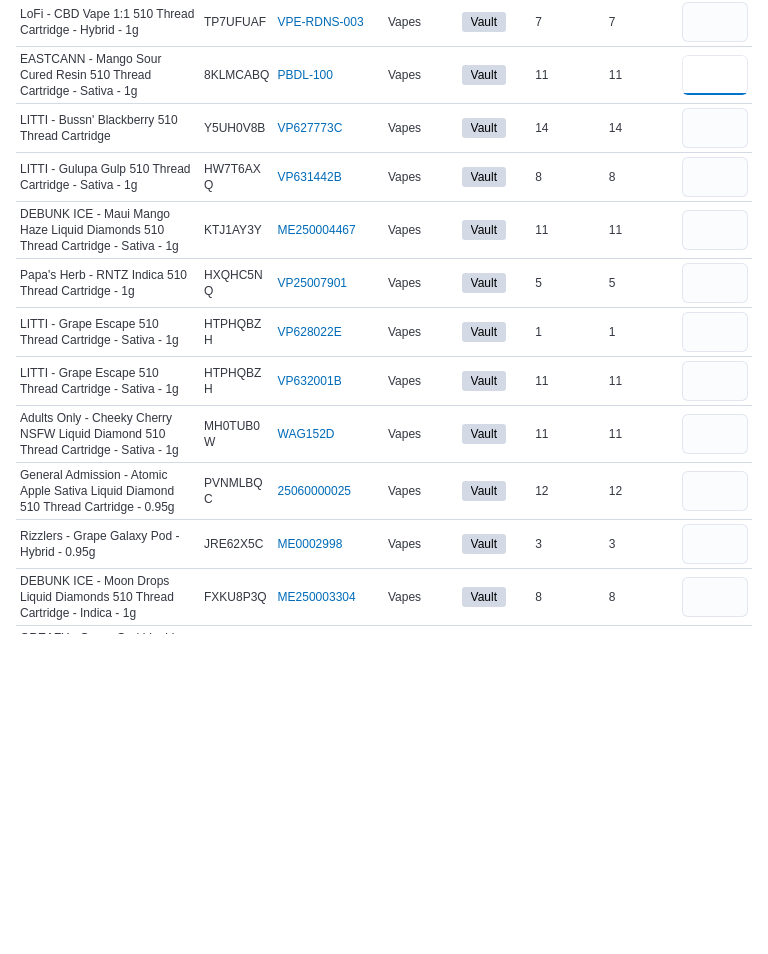 type 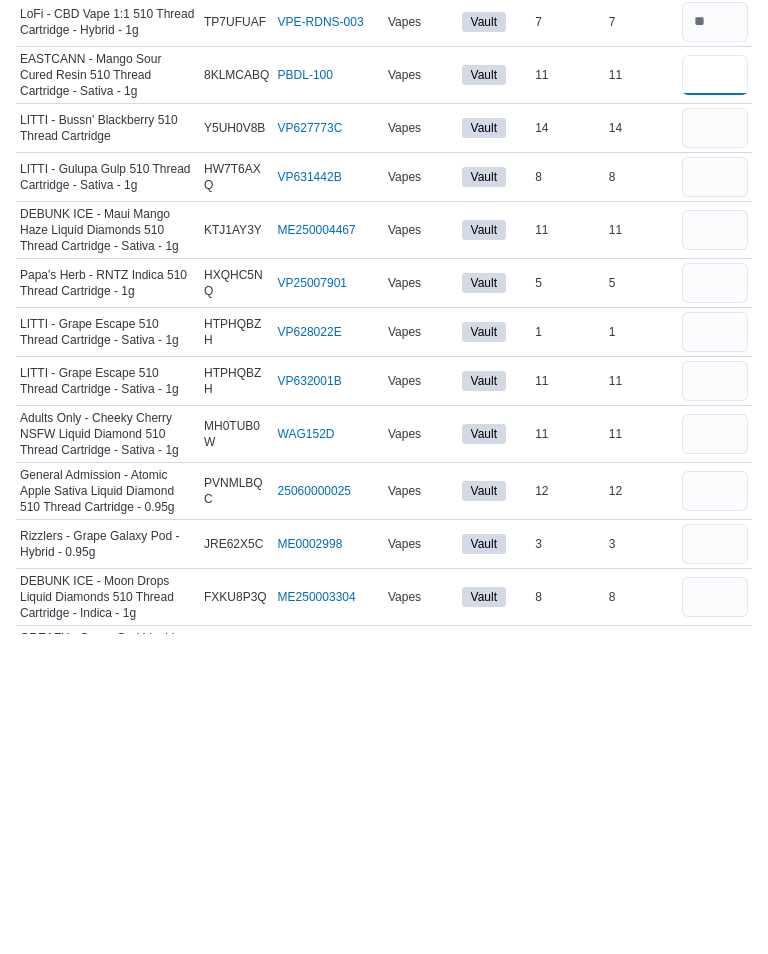 type on "*" 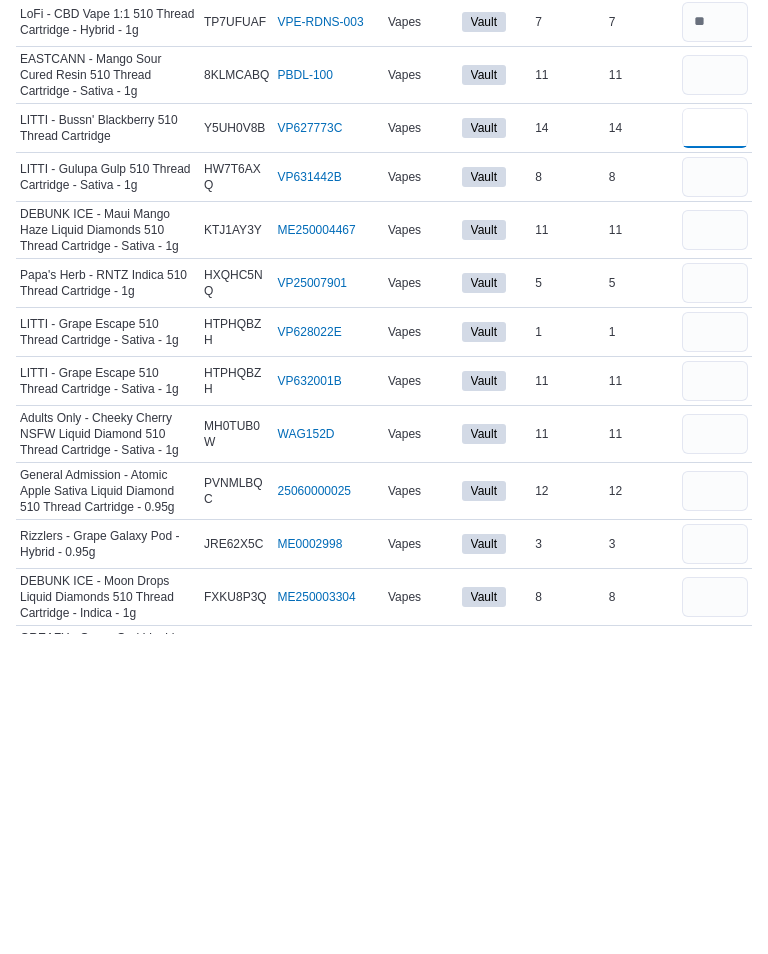 type 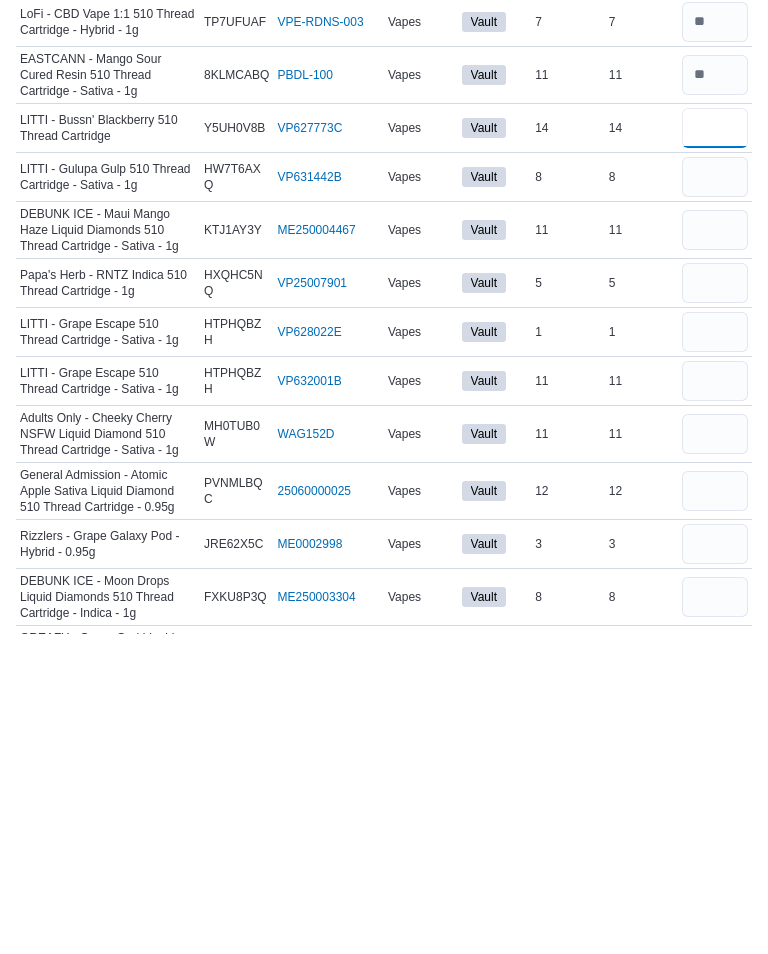 type on "**" 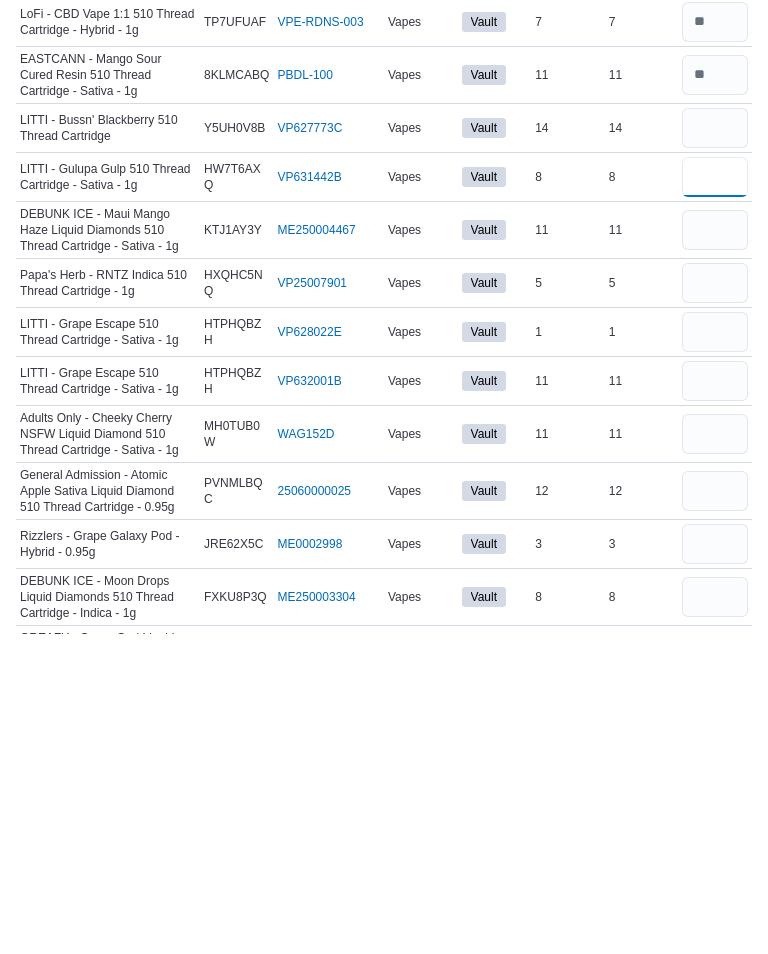 type 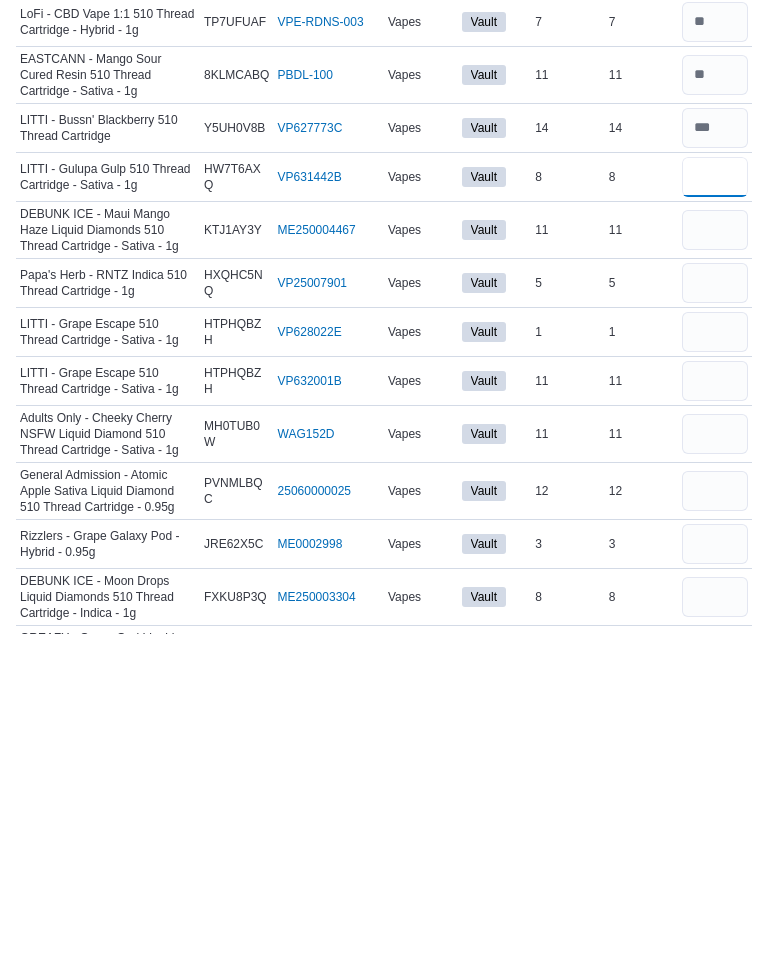 type on "*" 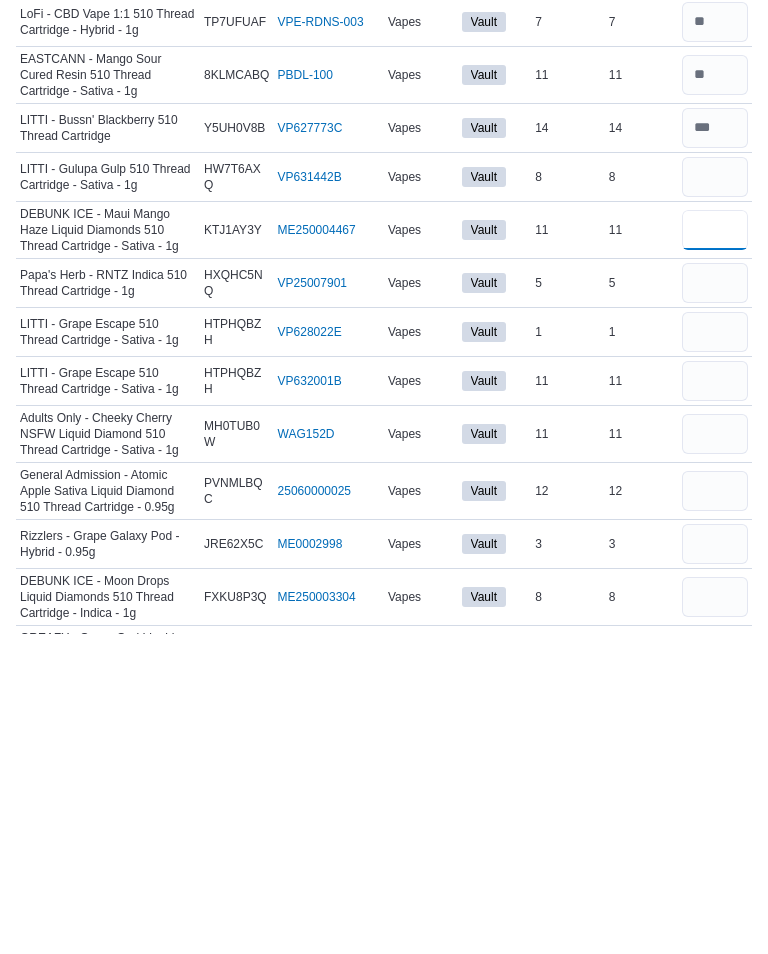 type 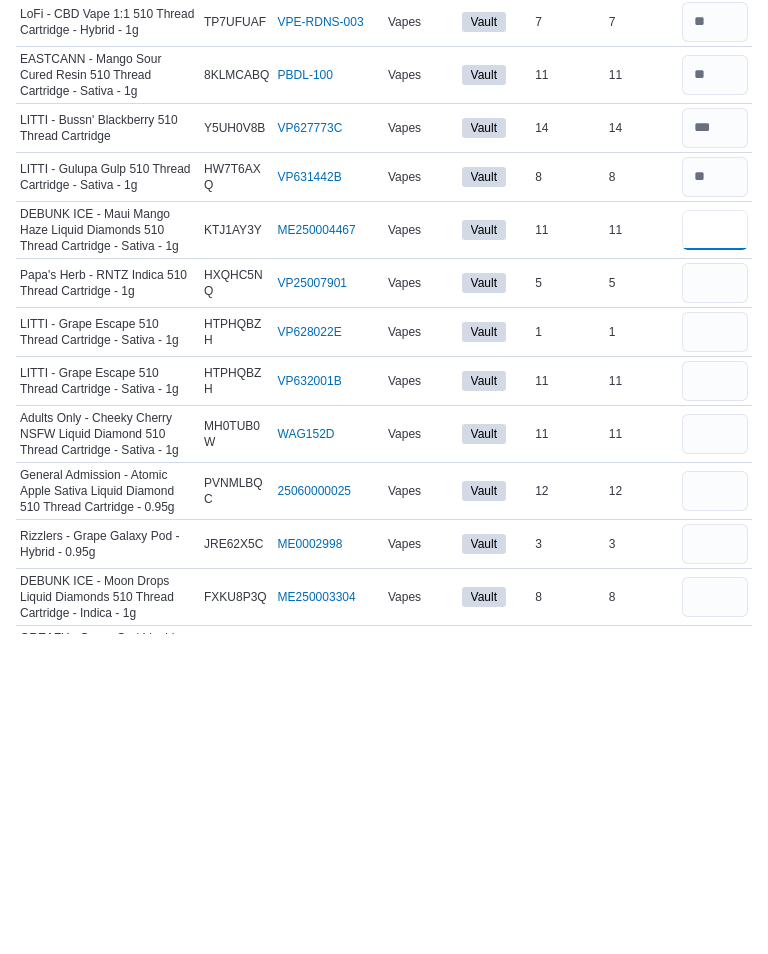 type on "*" 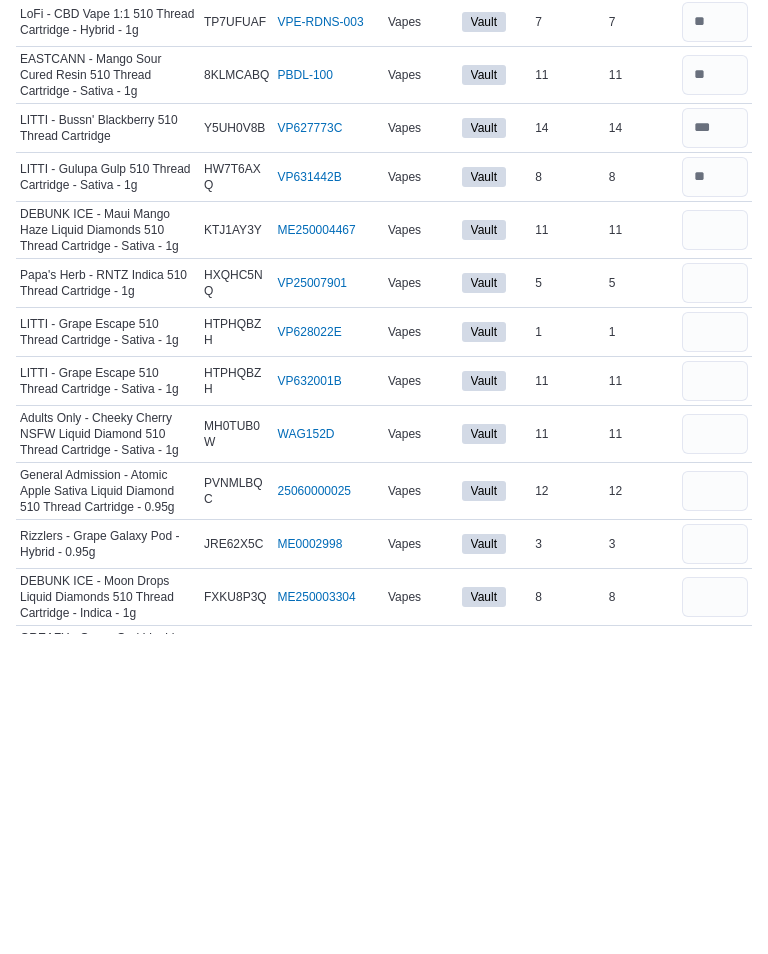 type 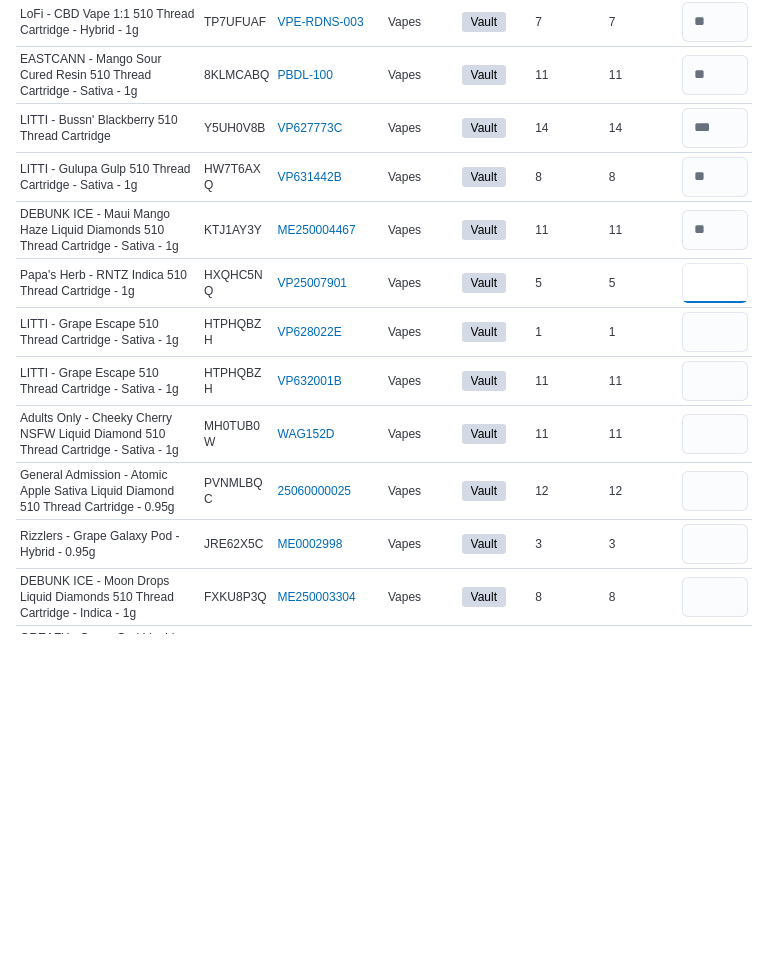 type on "*" 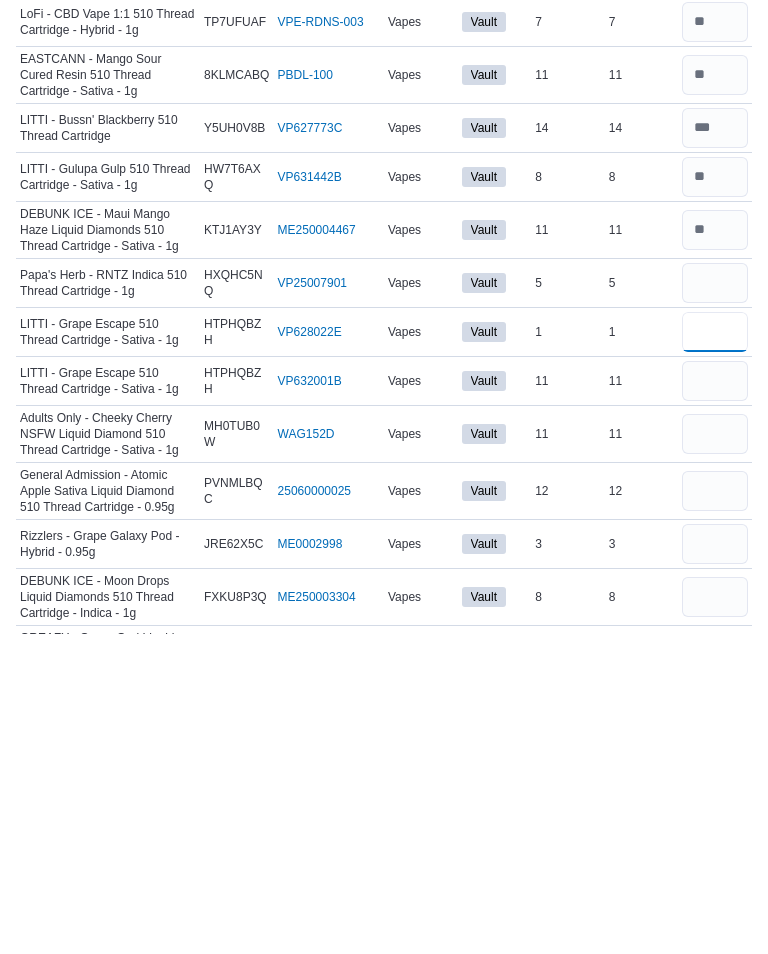 type 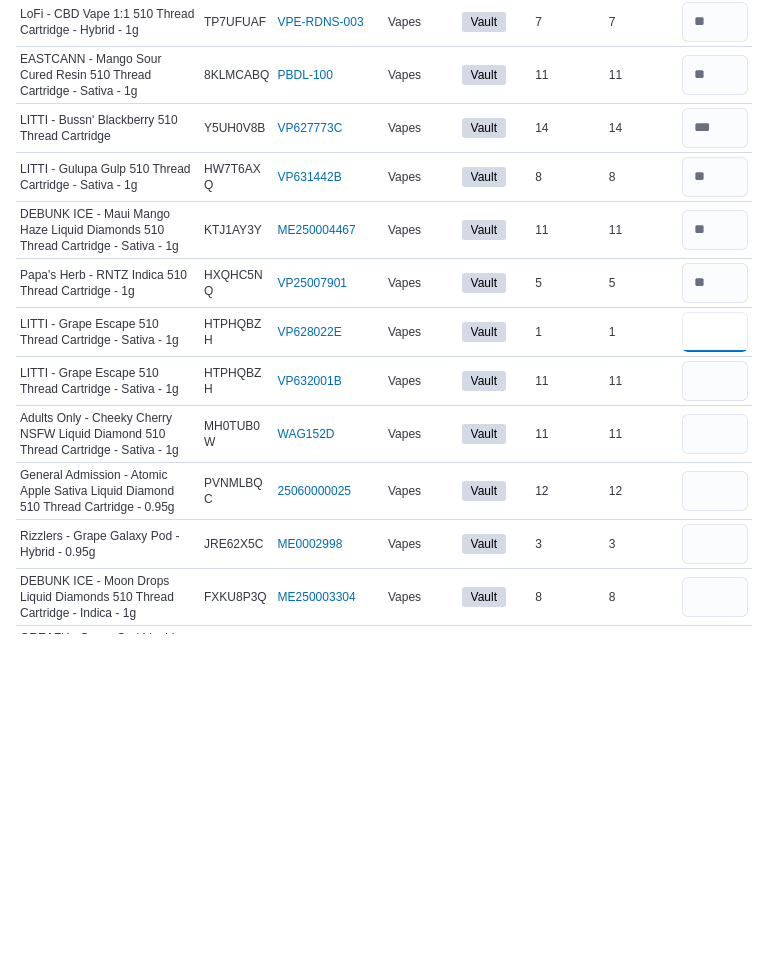 type on "*" 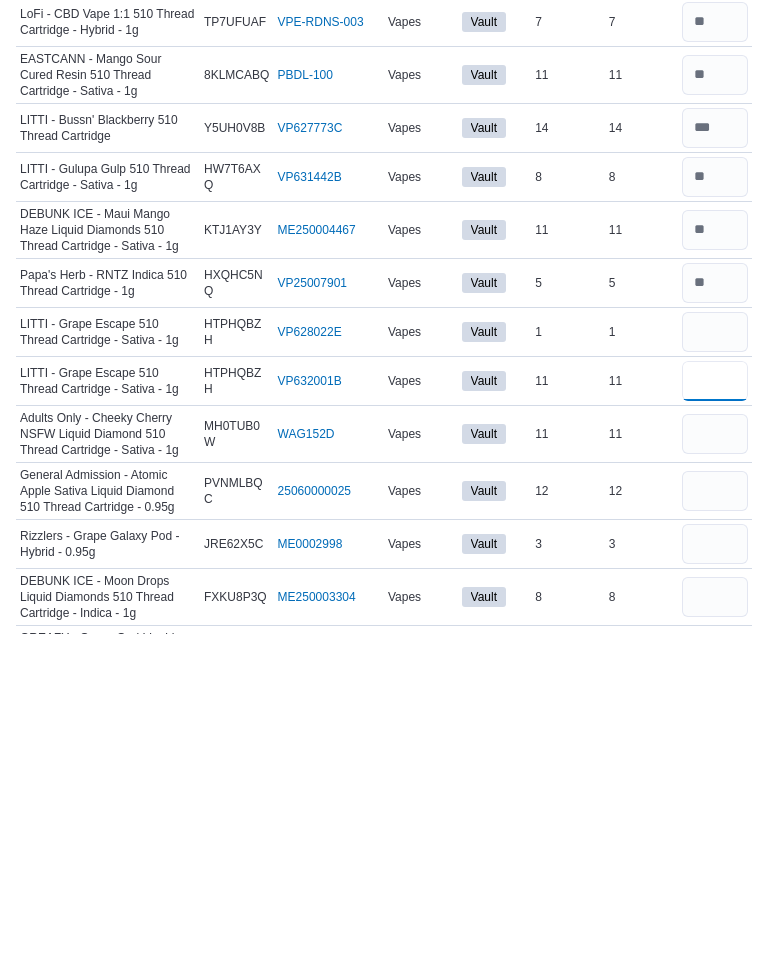 type 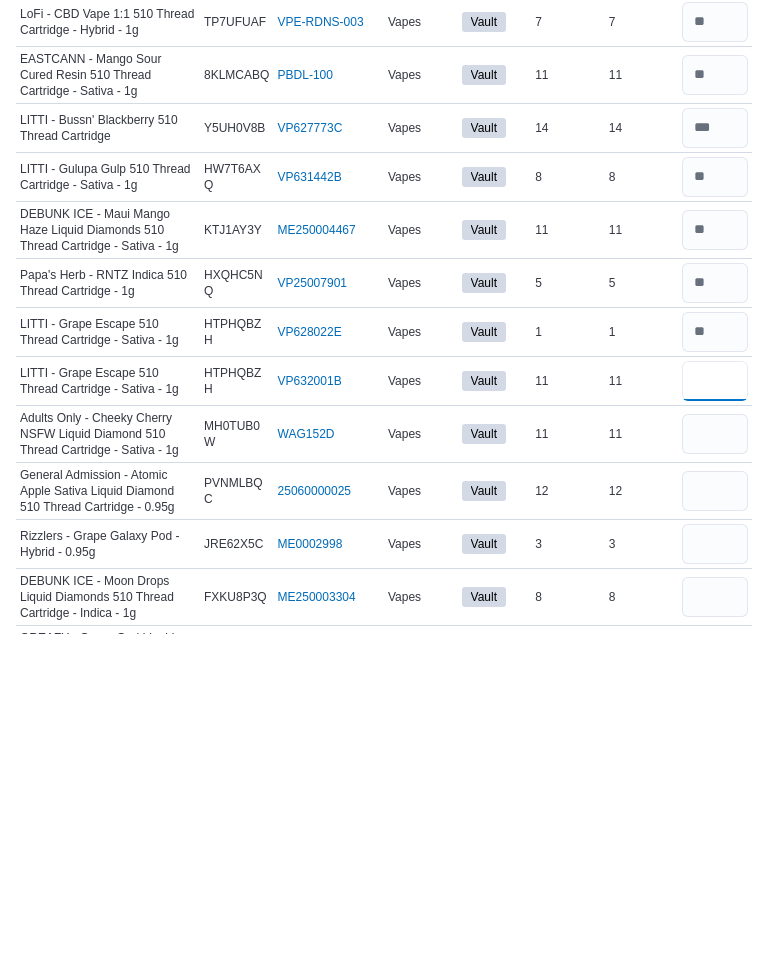 type on "**" 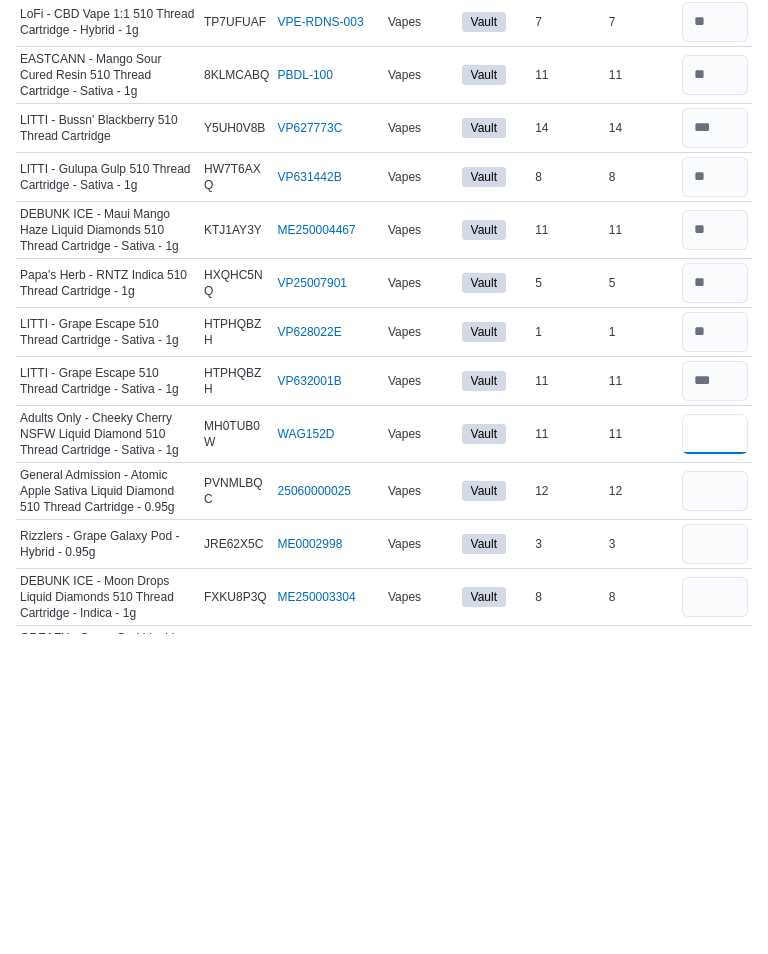 type 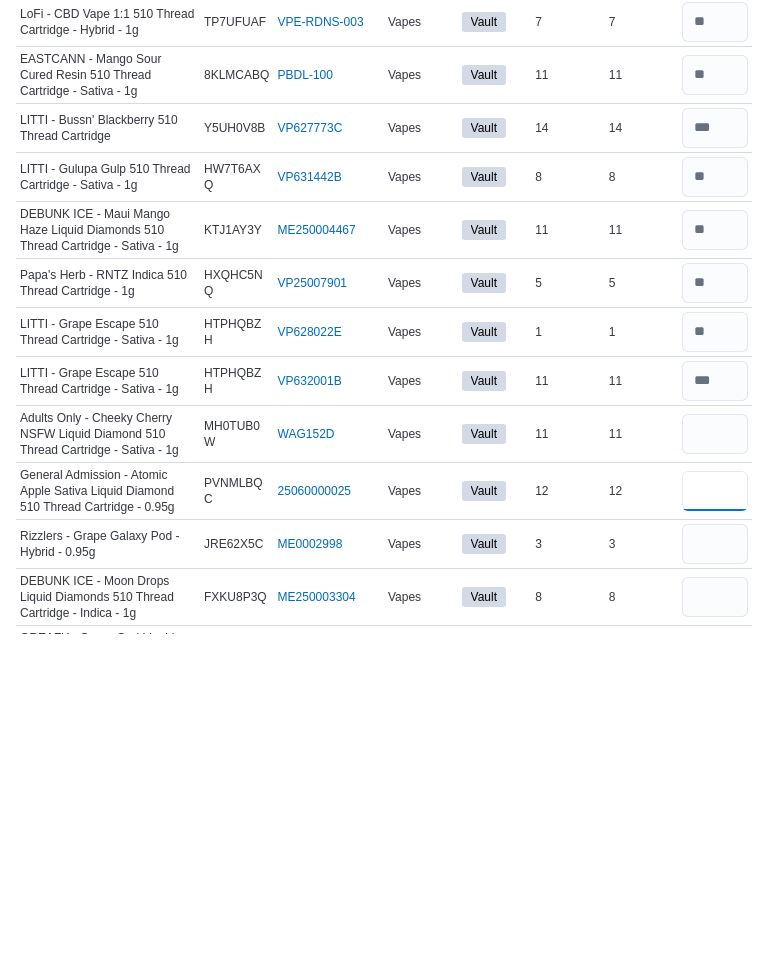 type 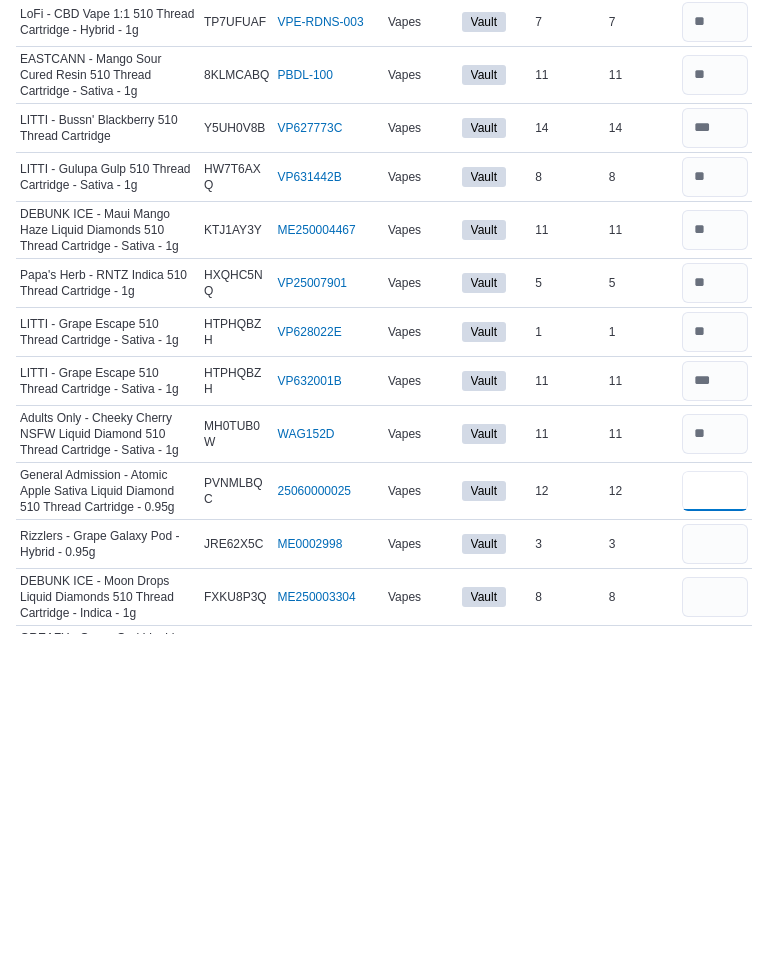 type on "*" 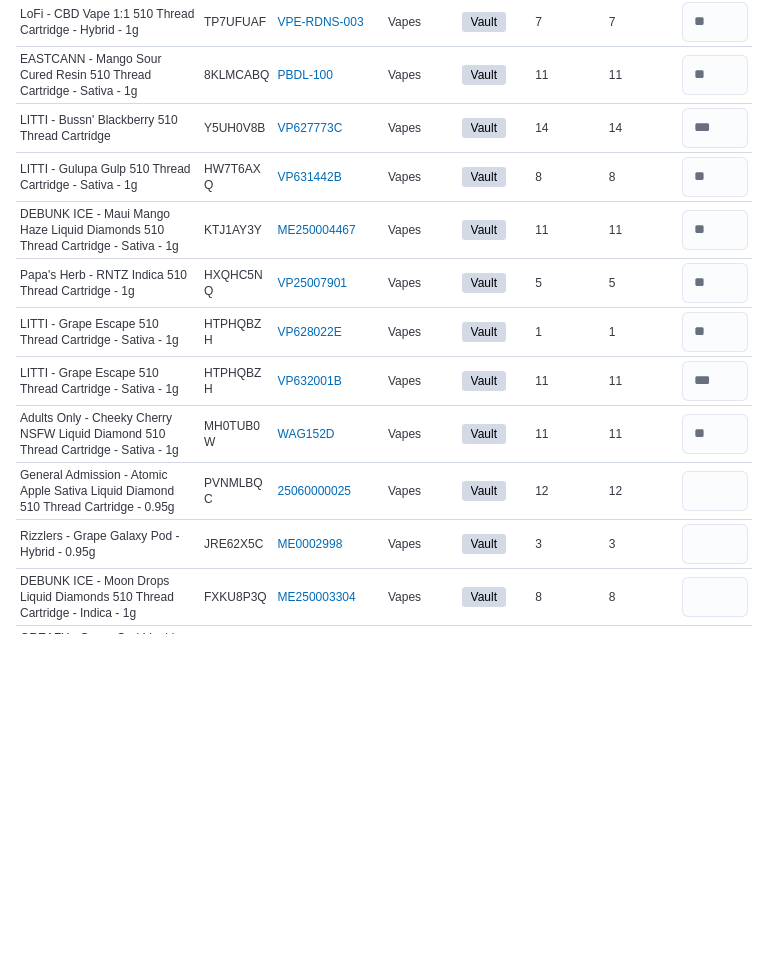 type 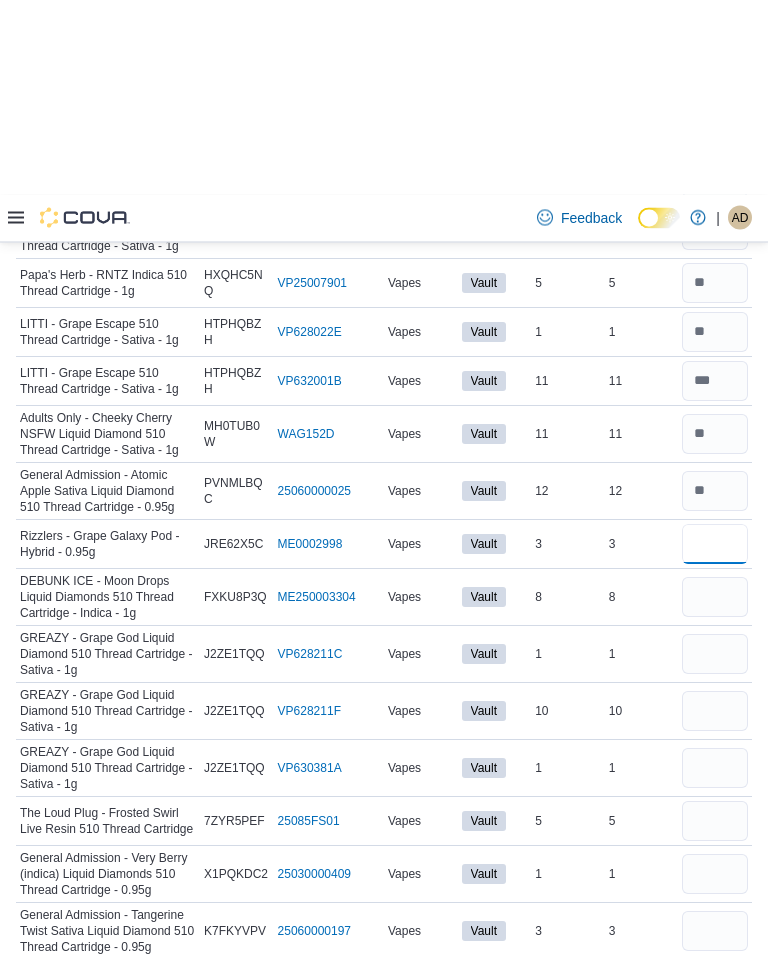 scroll, scrollTop: 20509, scrollLeft: 0, axis: vertical 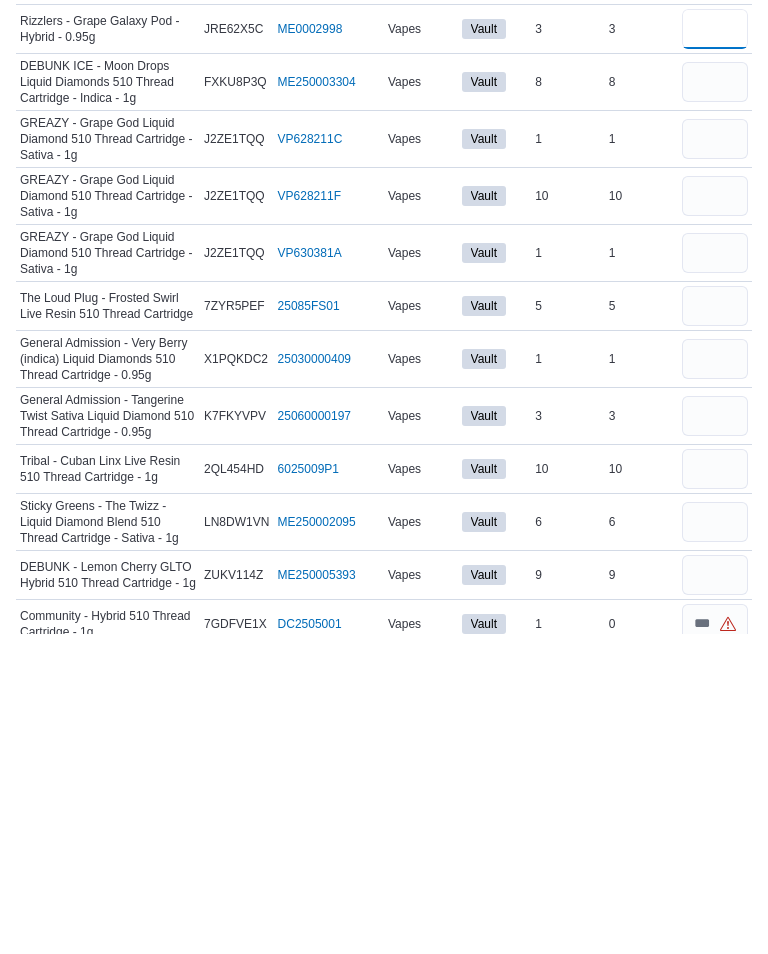 type on "*" 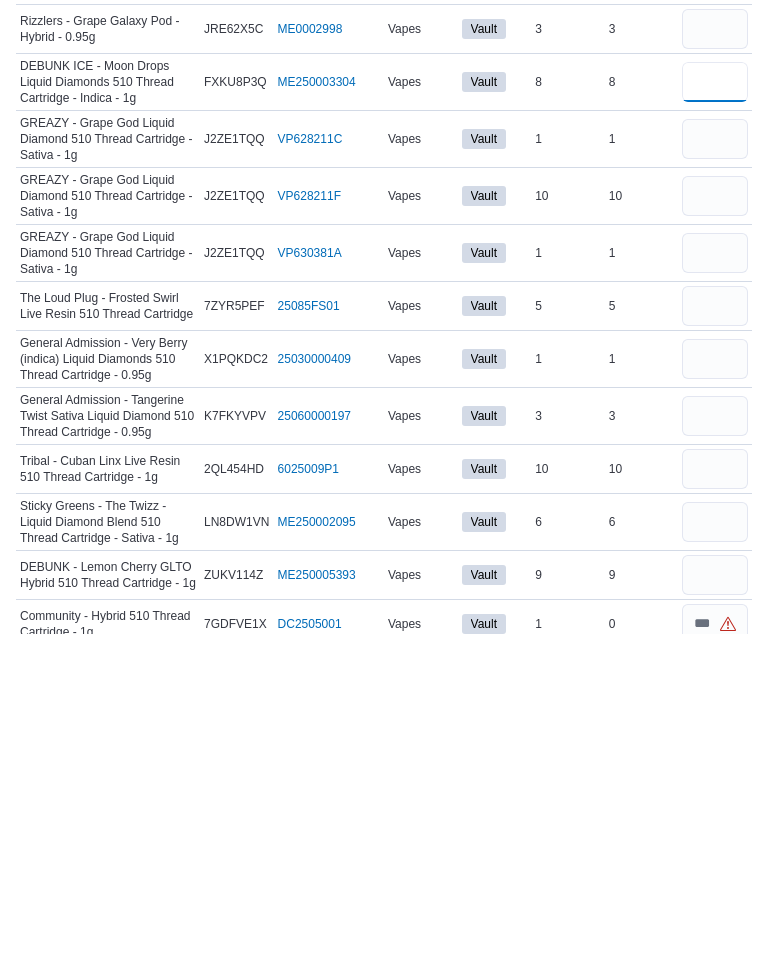 type 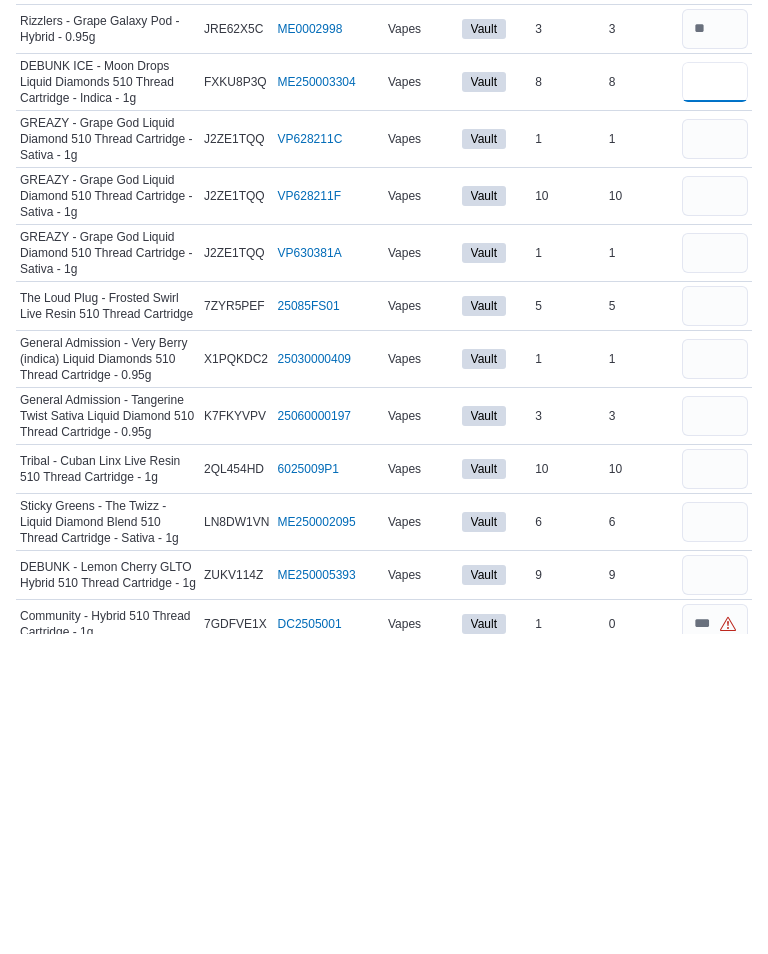 type on "*" 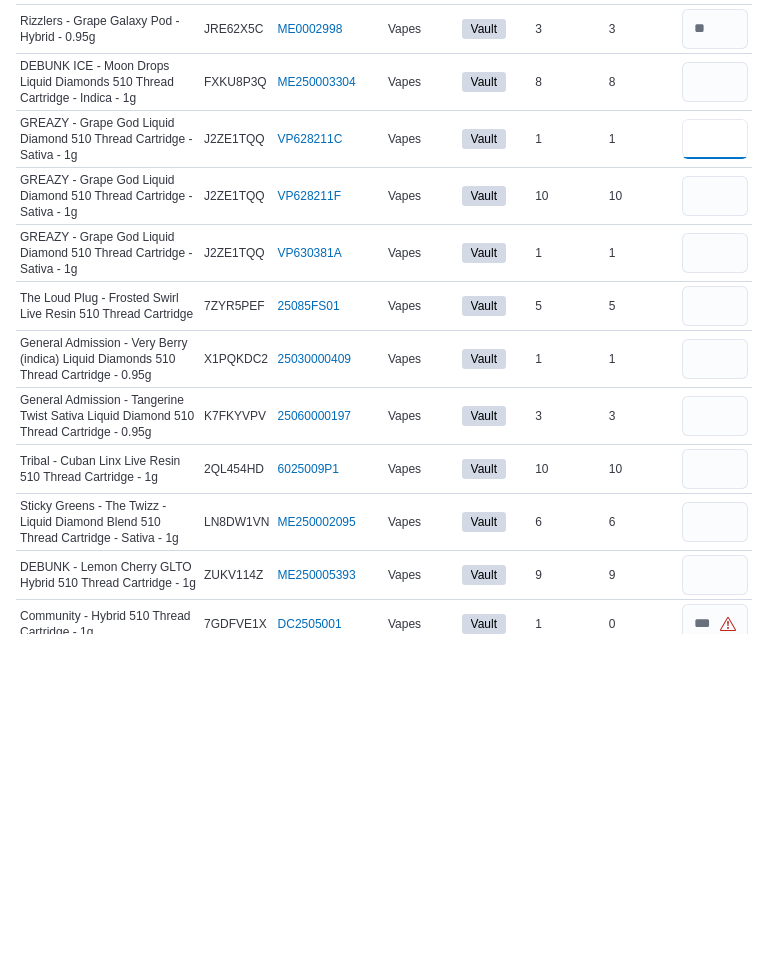 type 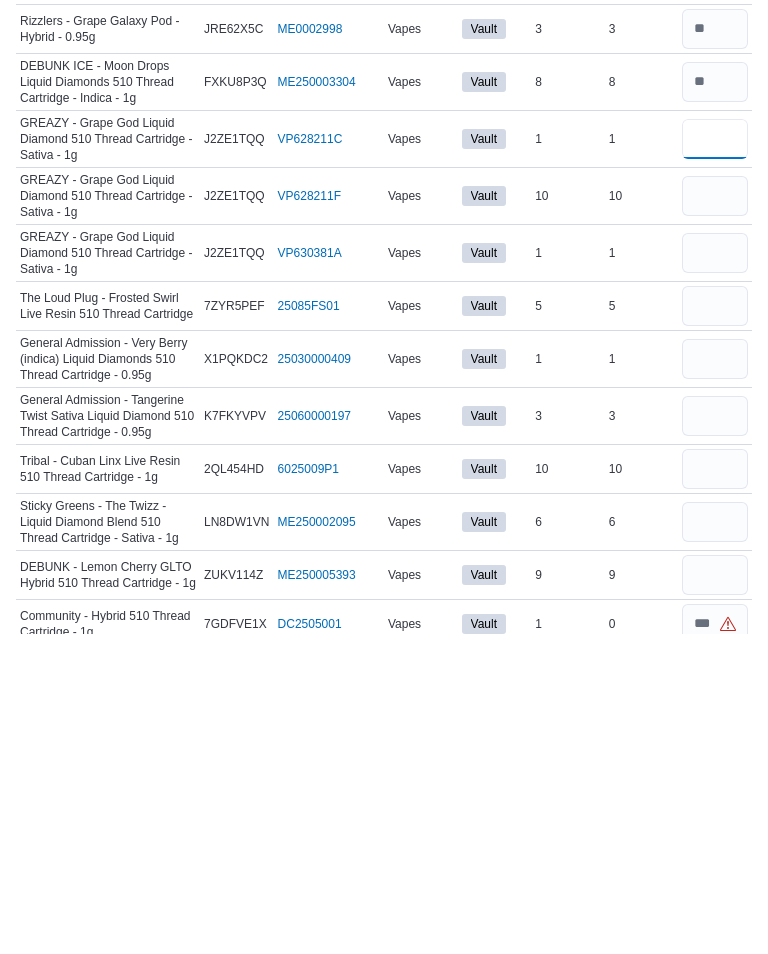 type on "*" 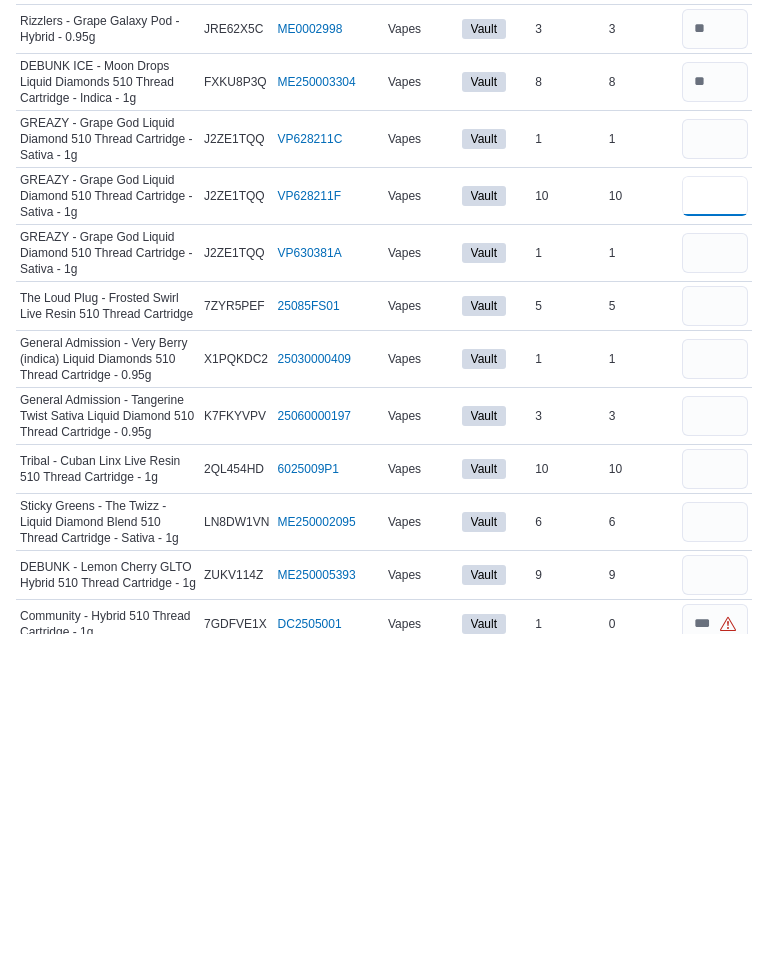 type 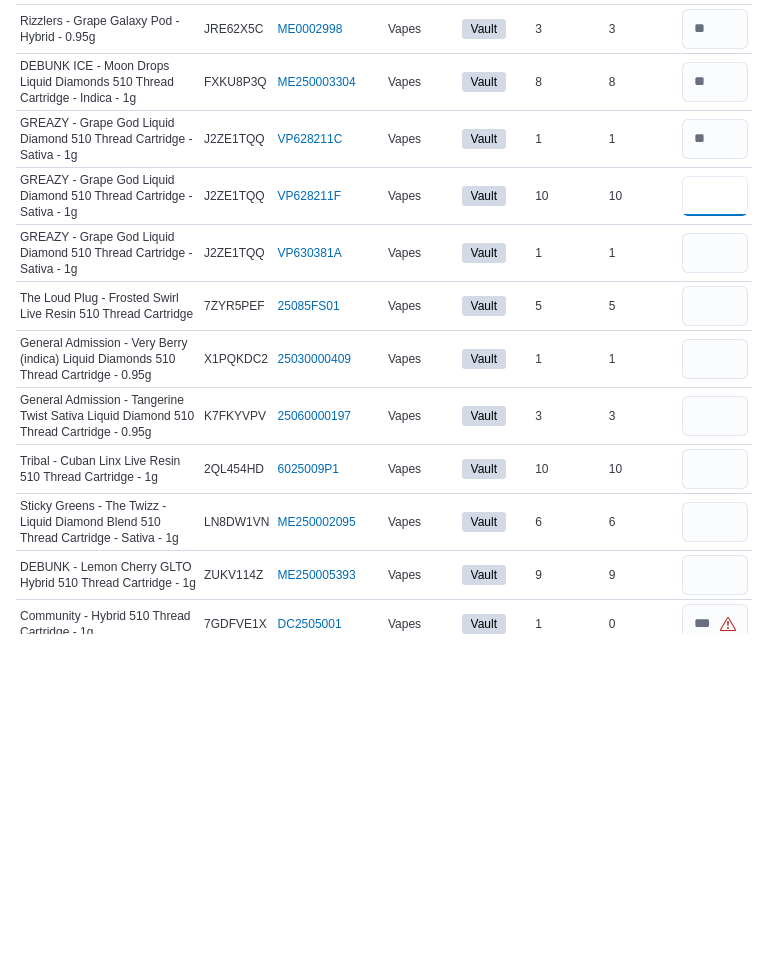 type on "**" 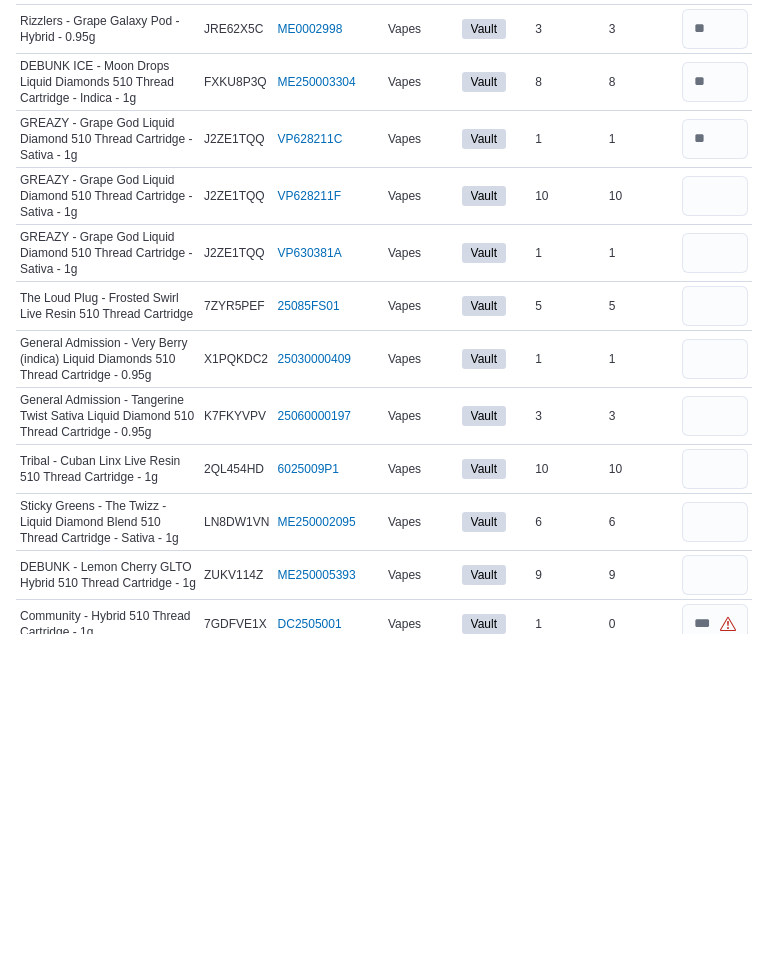 type 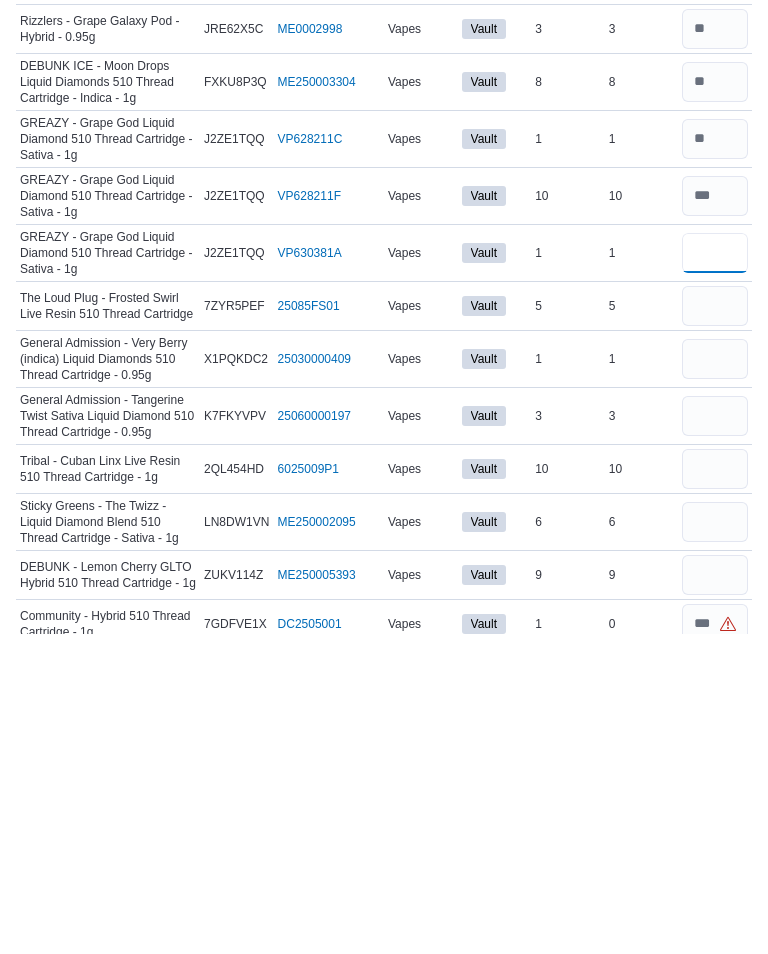 type on "*" 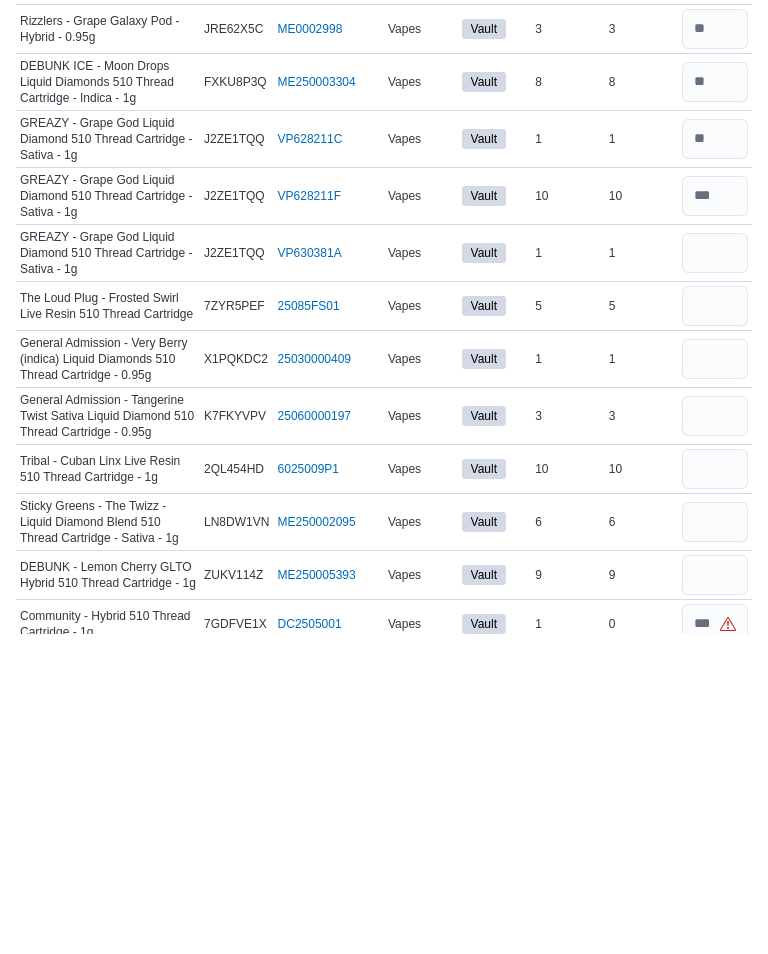 type 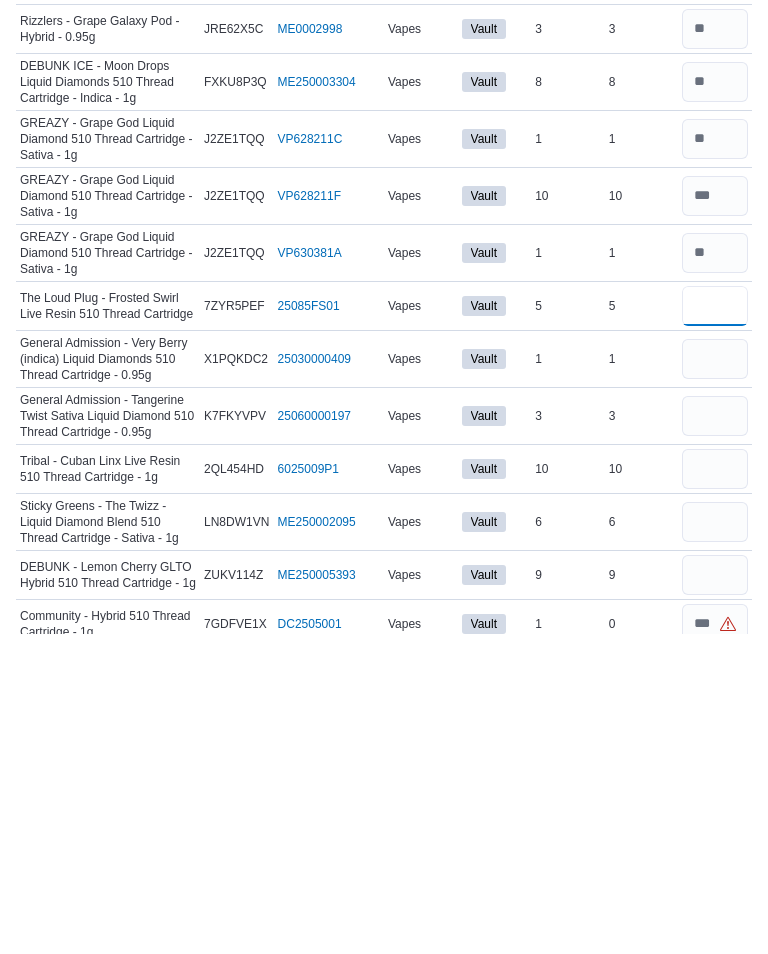 type on "*" 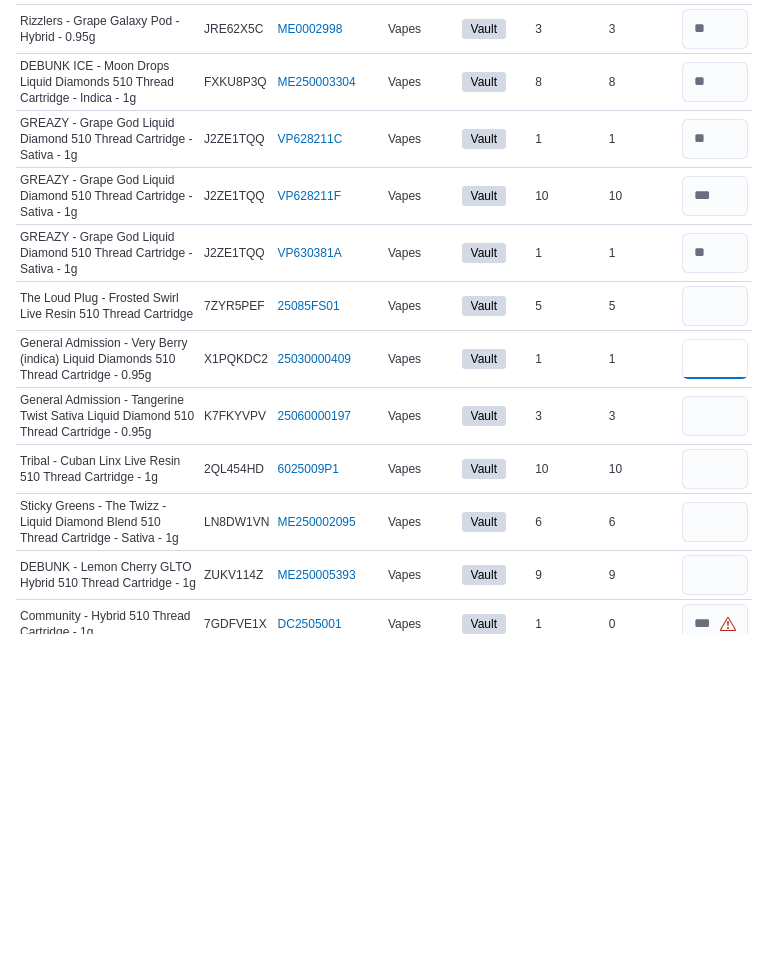 type 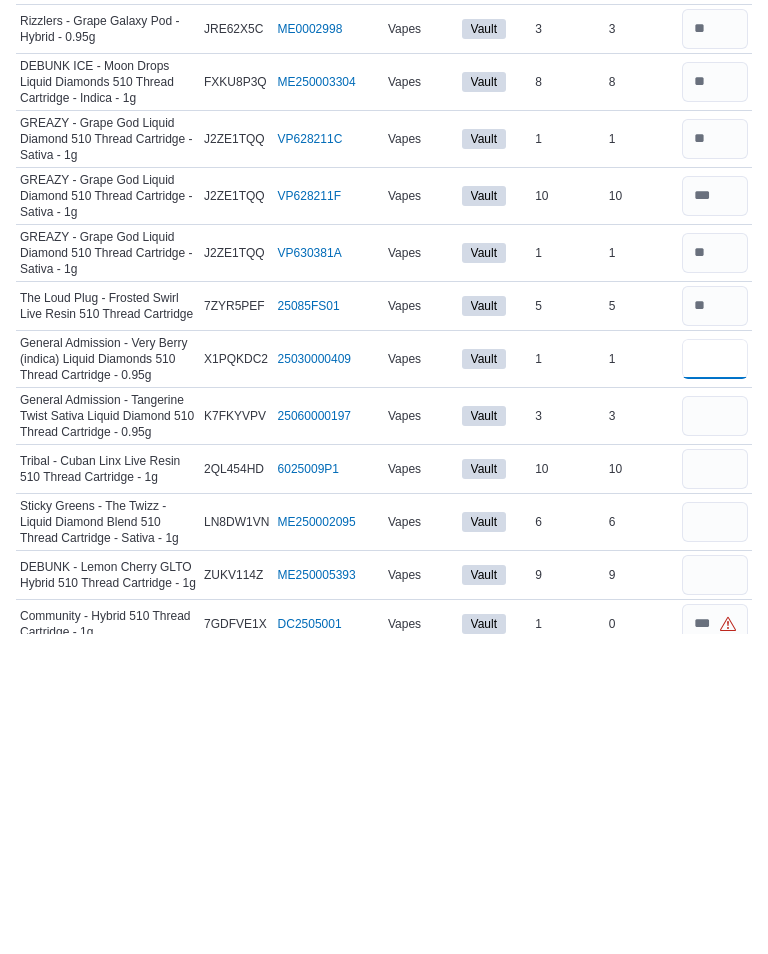 type on "*" 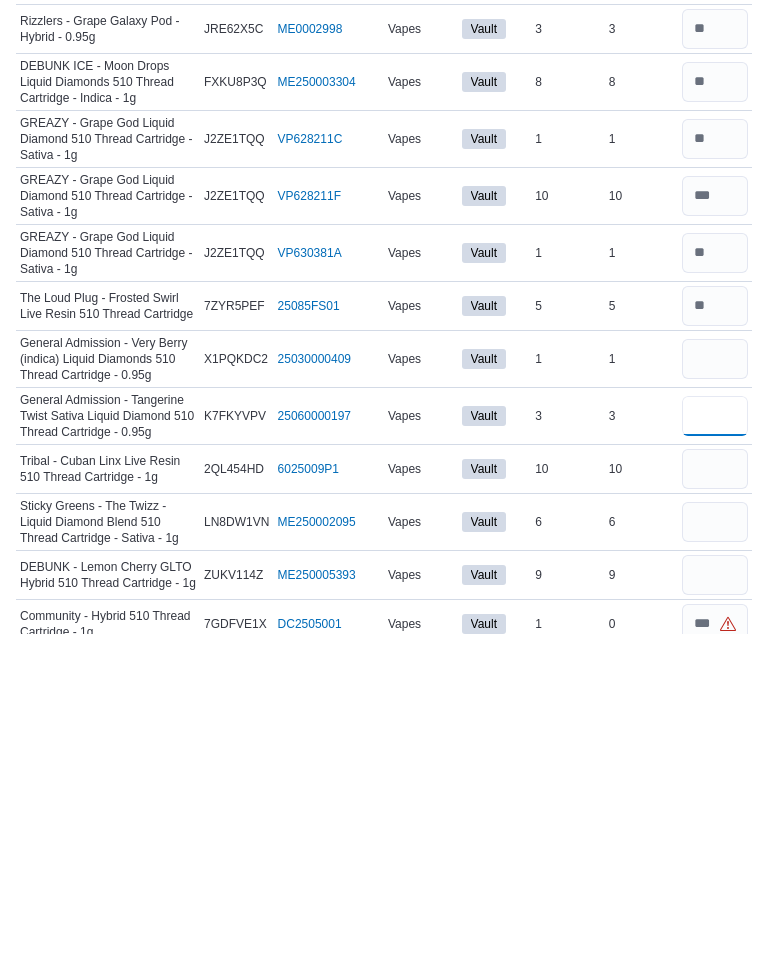 type 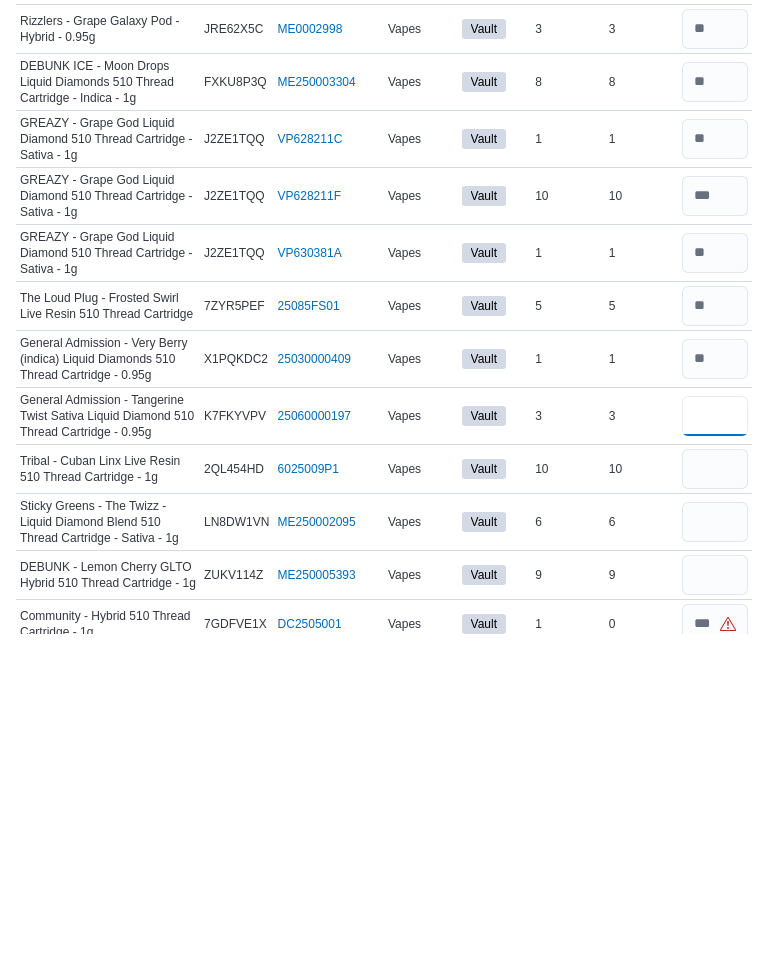 type on "*" 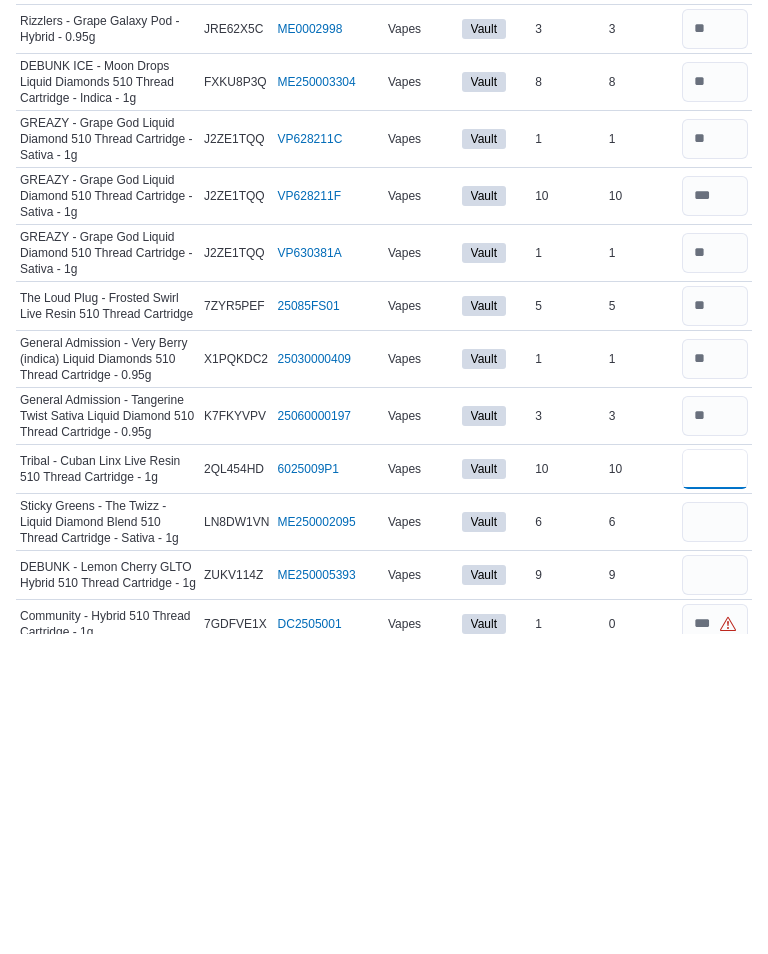 type 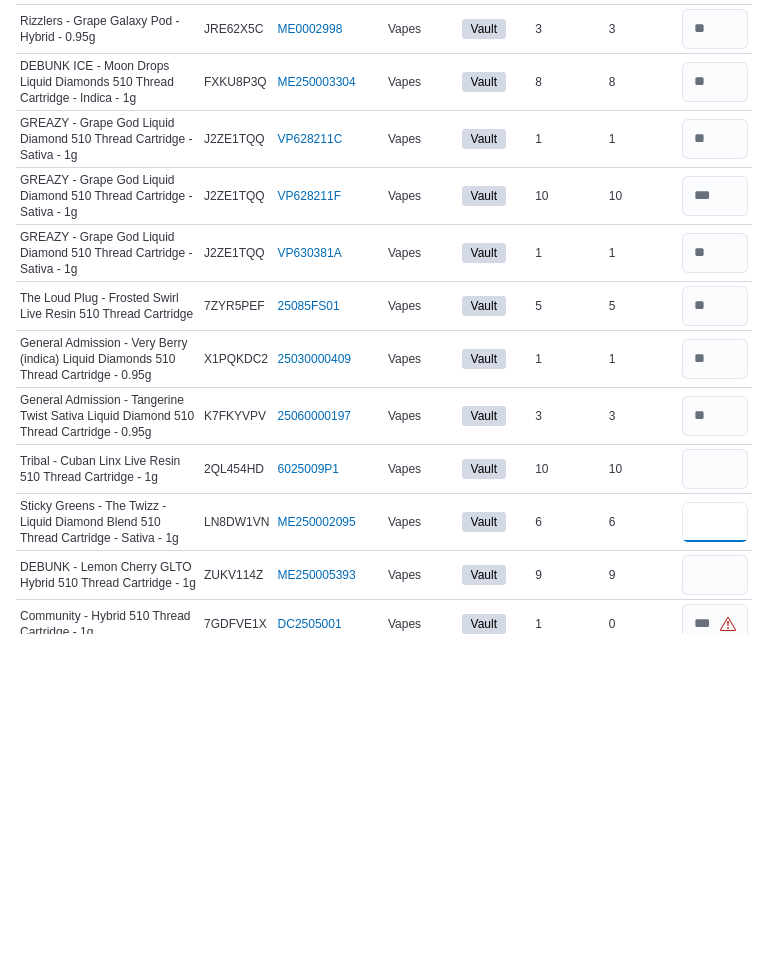 type 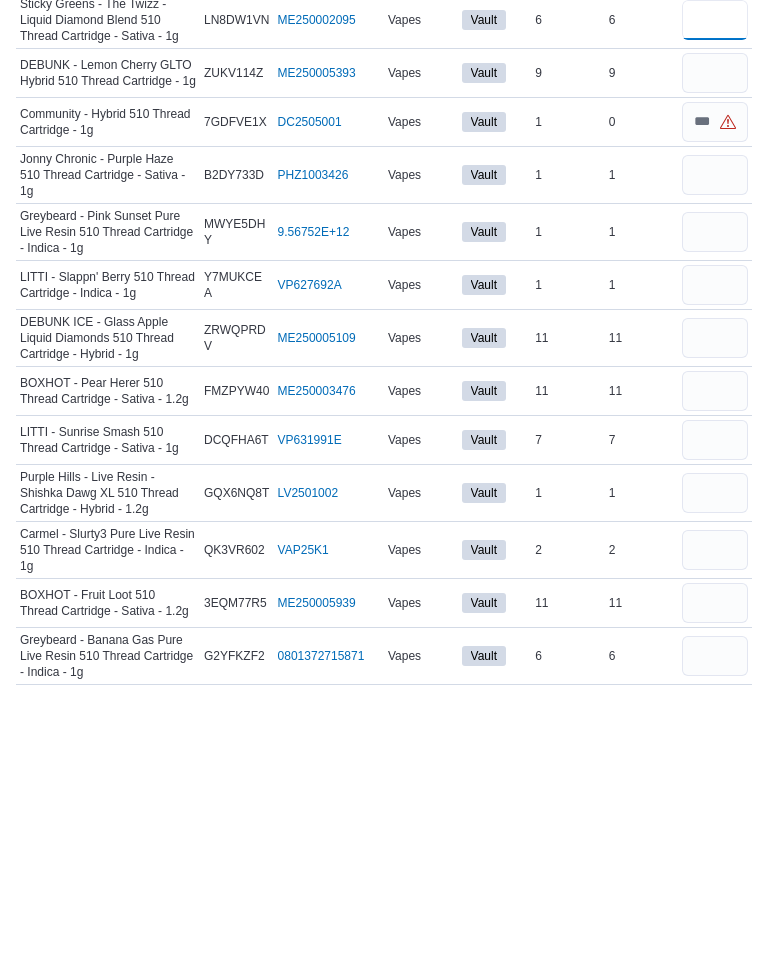 scroll, scrollTop: 21087, scrollLeft: 0, axis: vertical 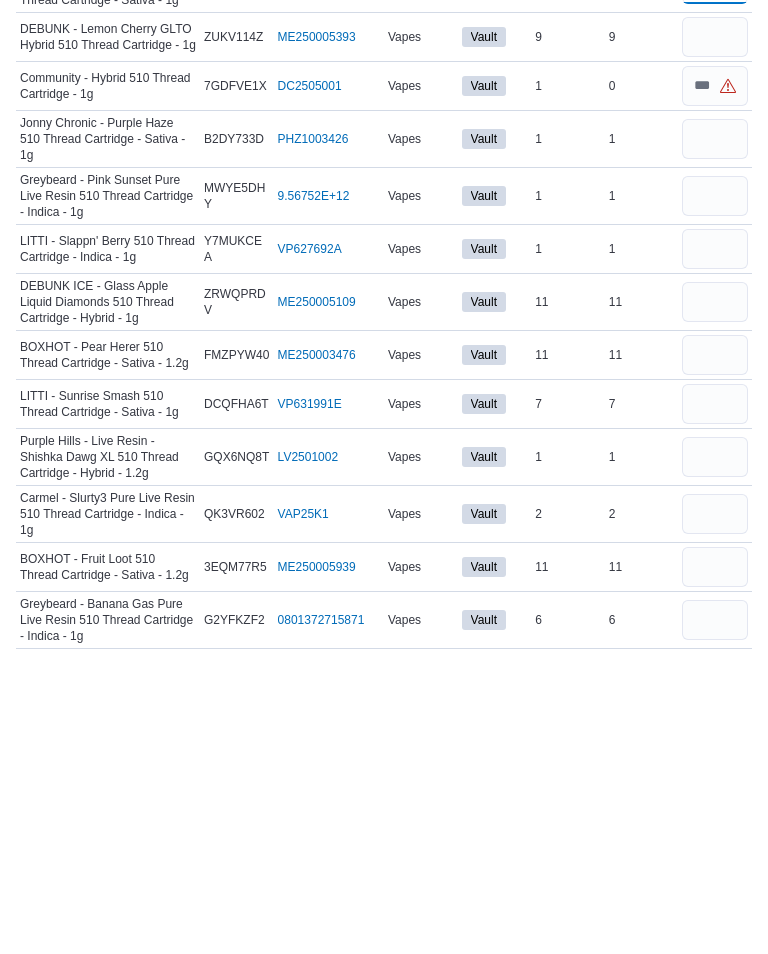 type on "*" 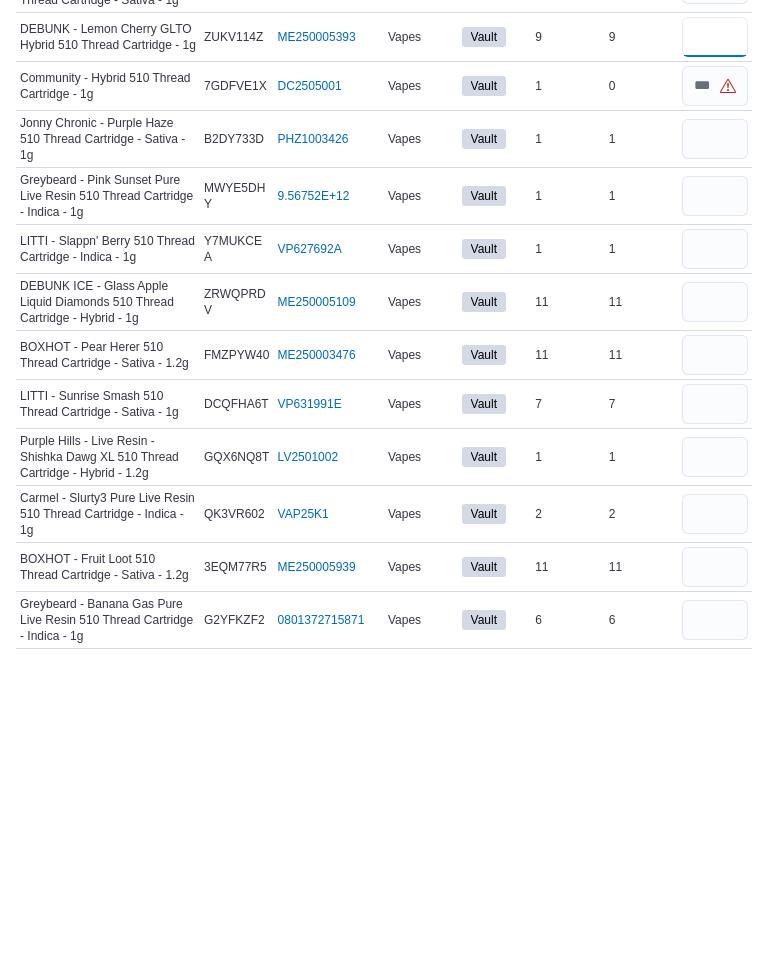 type 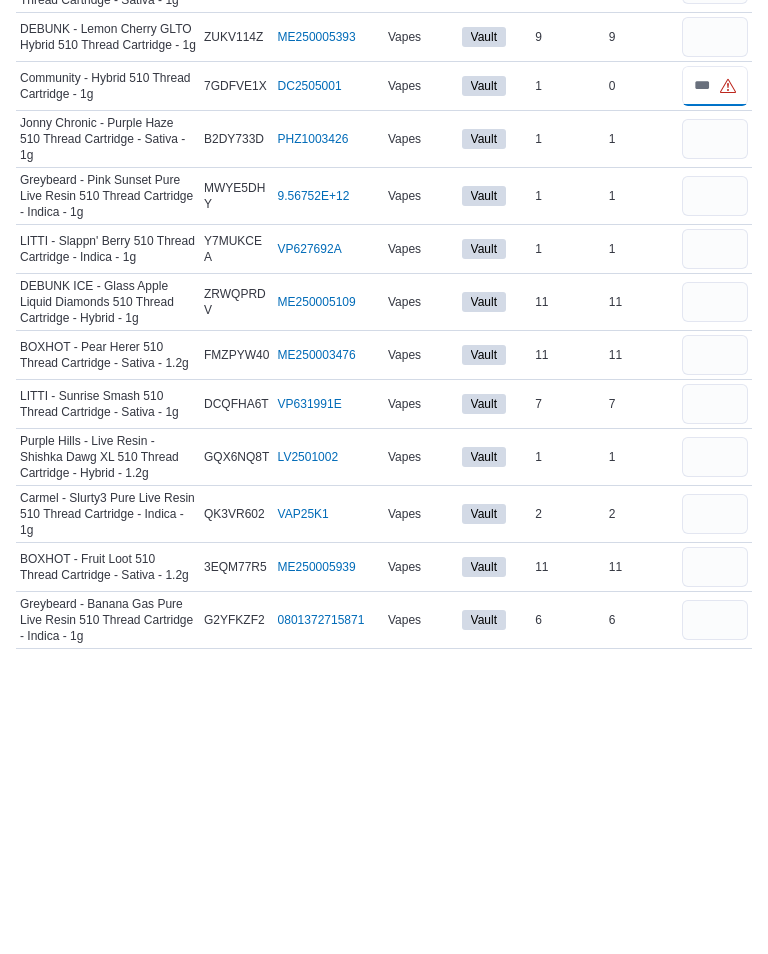 type 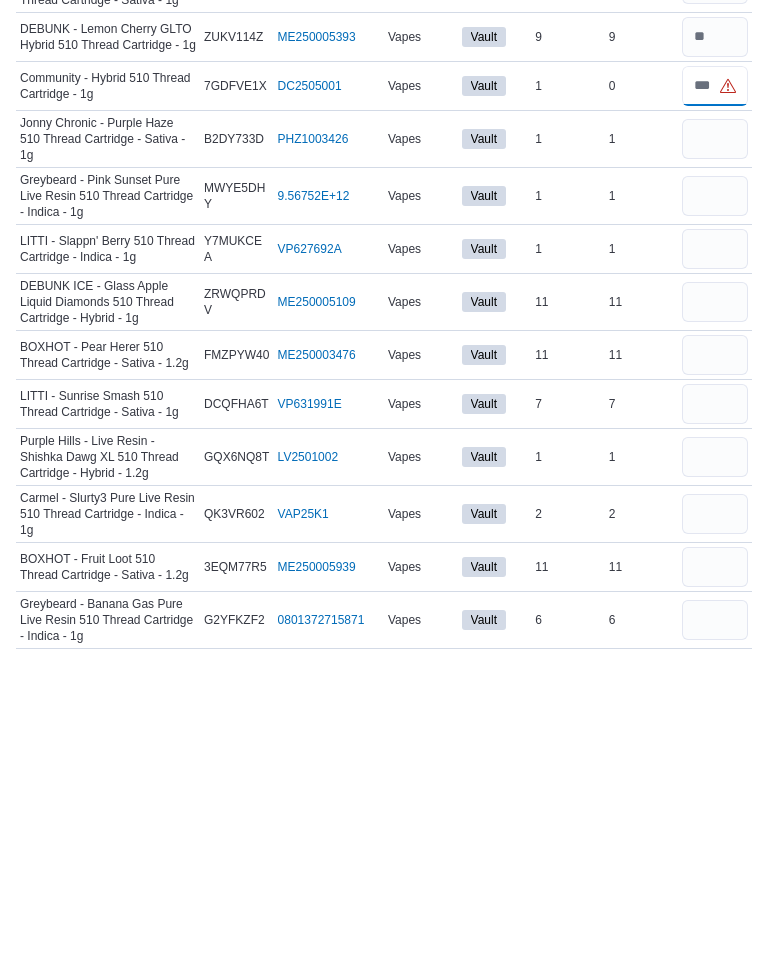 type on "*" 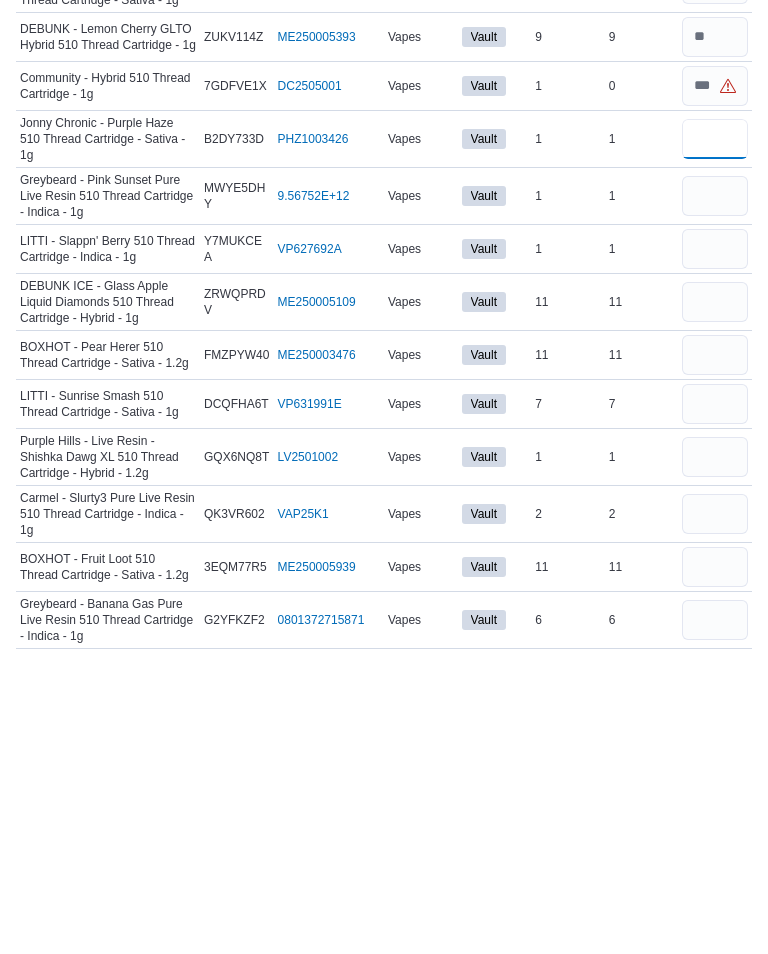 type 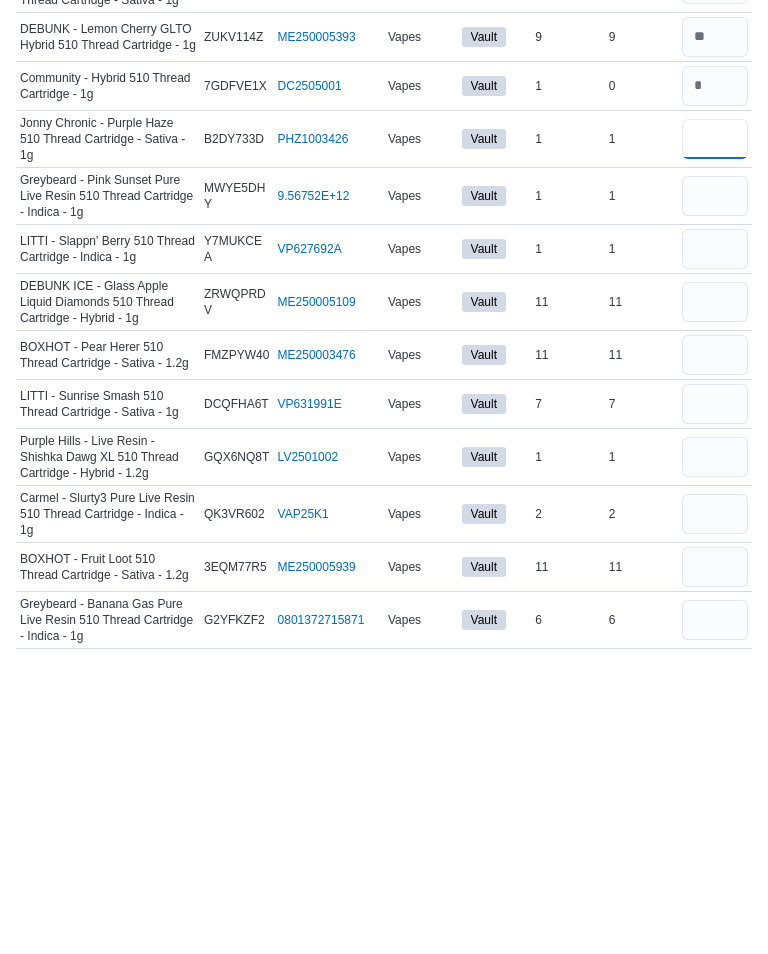 type on "*" 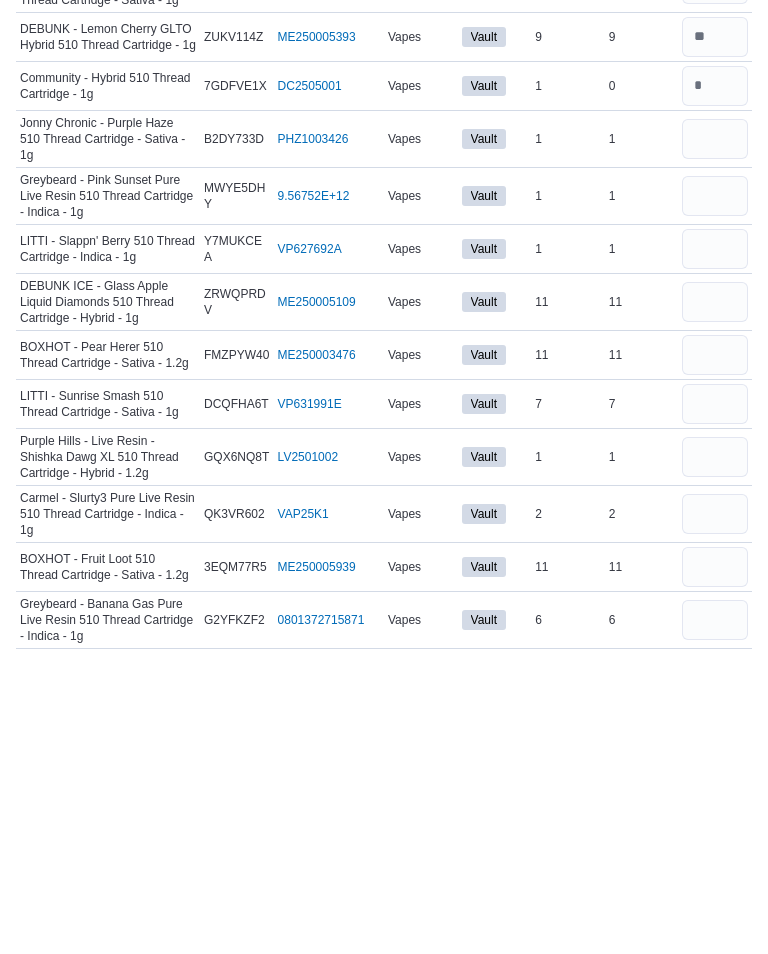 type 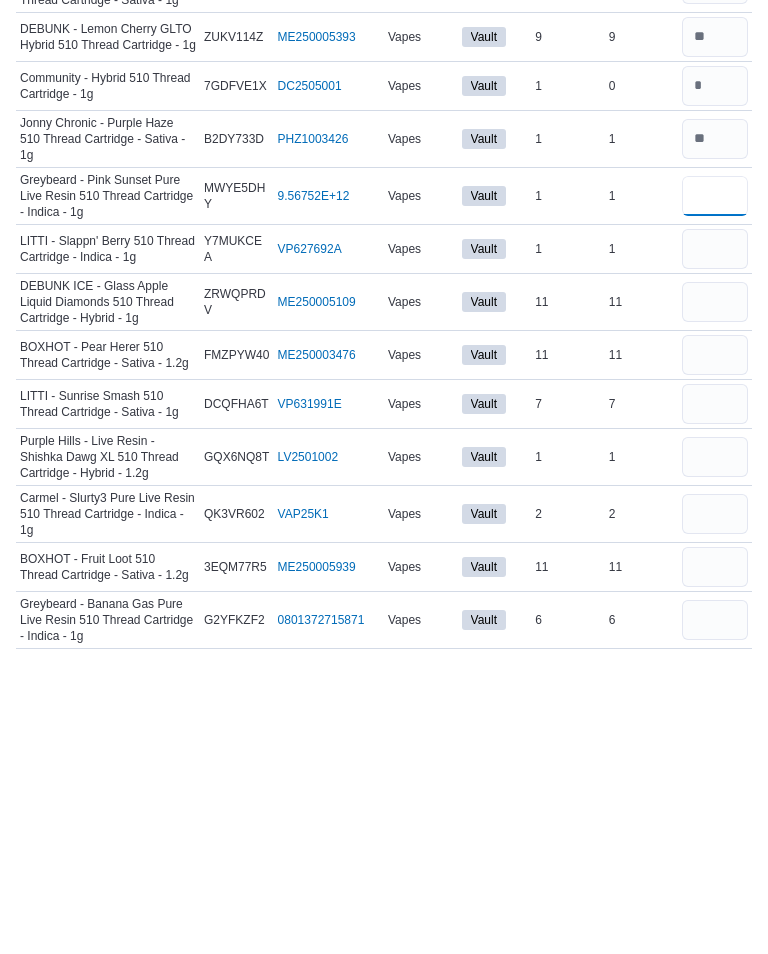 type on "*" 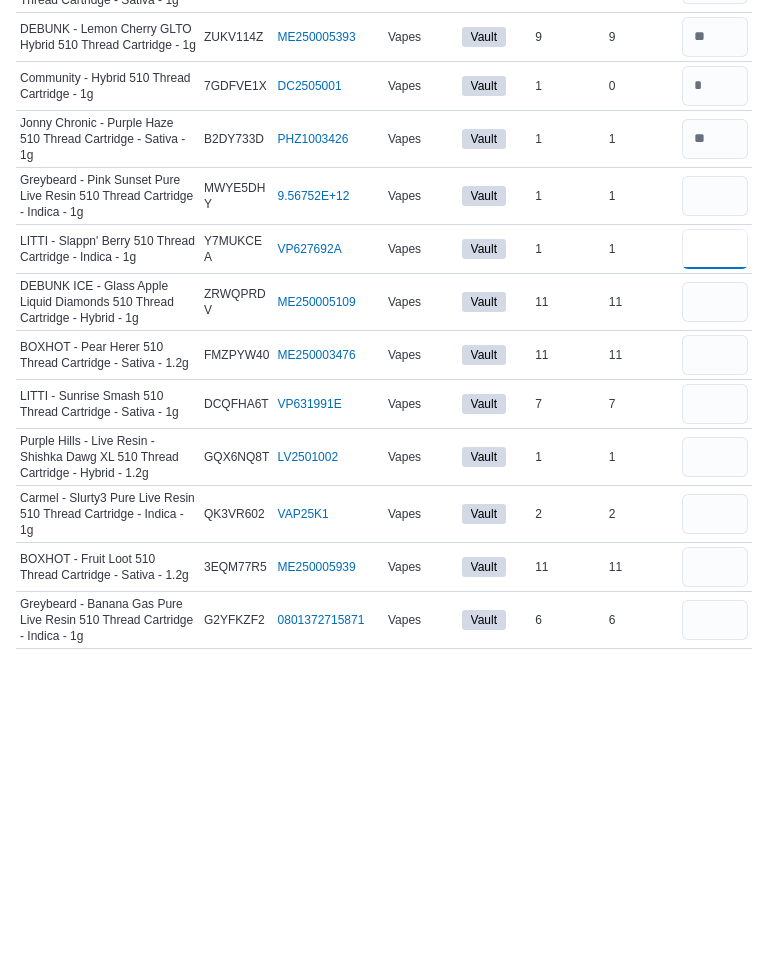 type 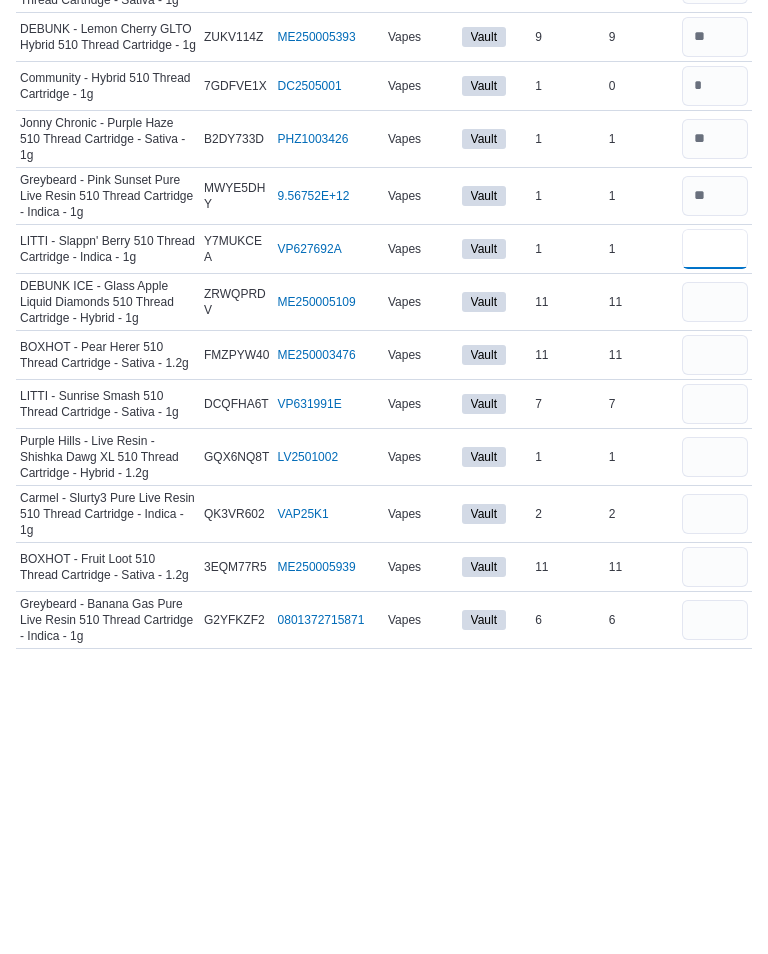 type on "*" 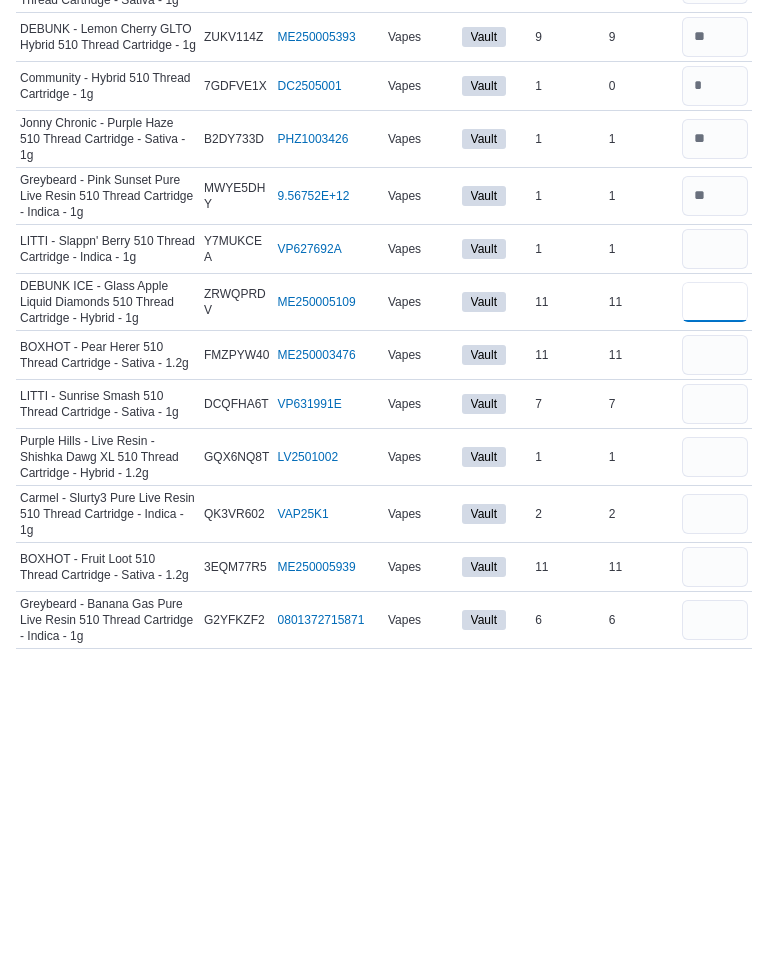 type 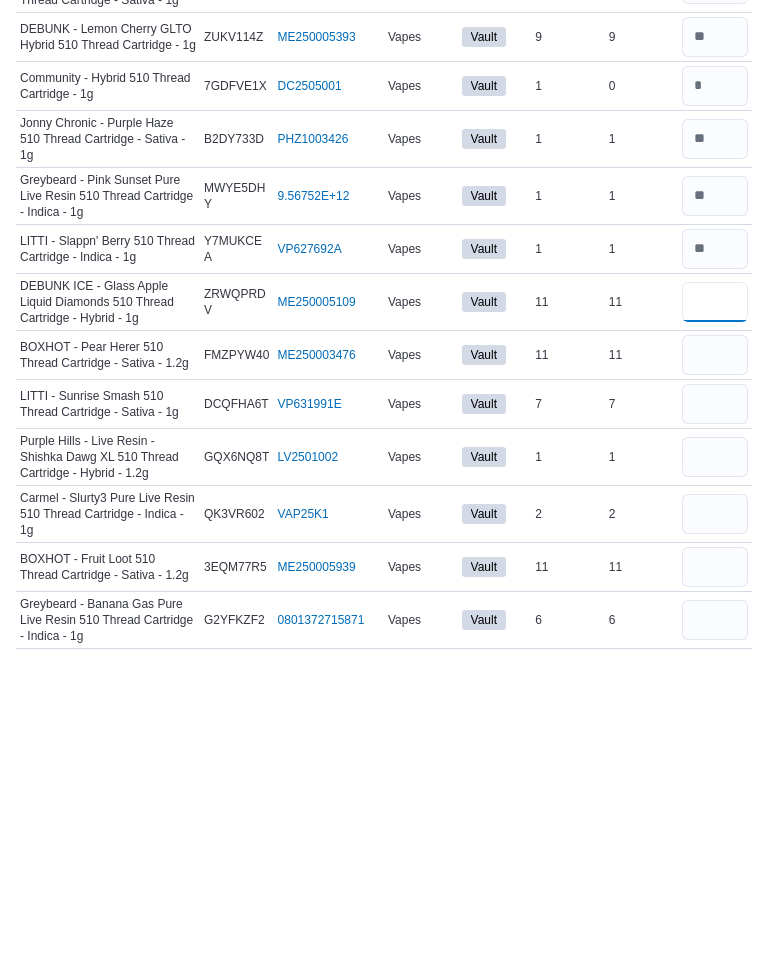 type on "*" 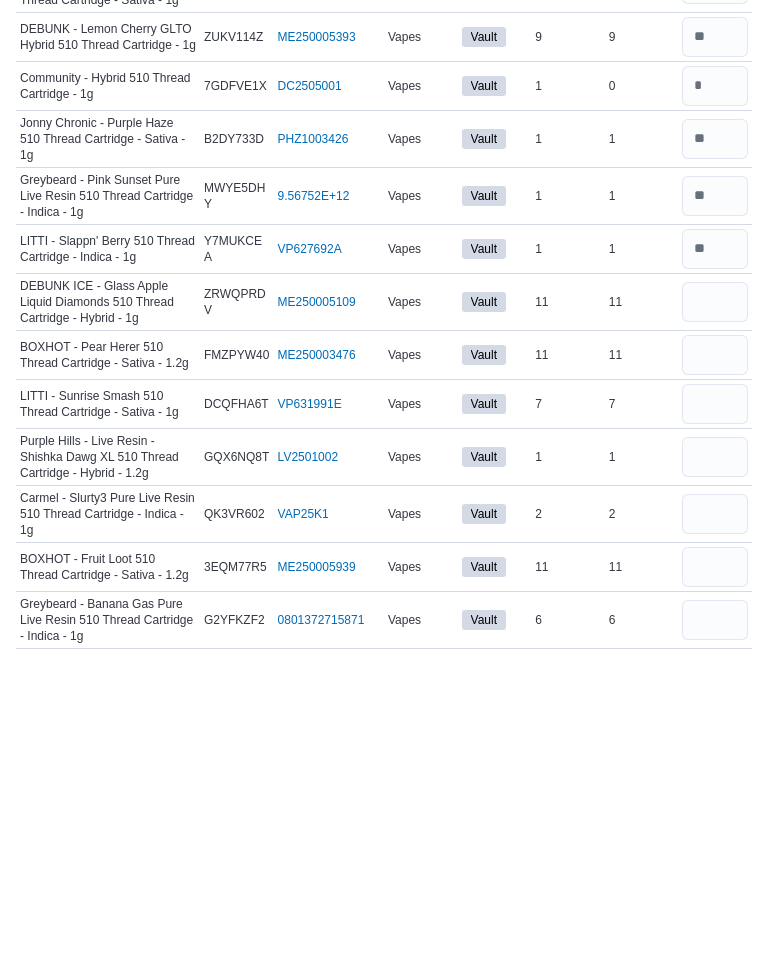 type 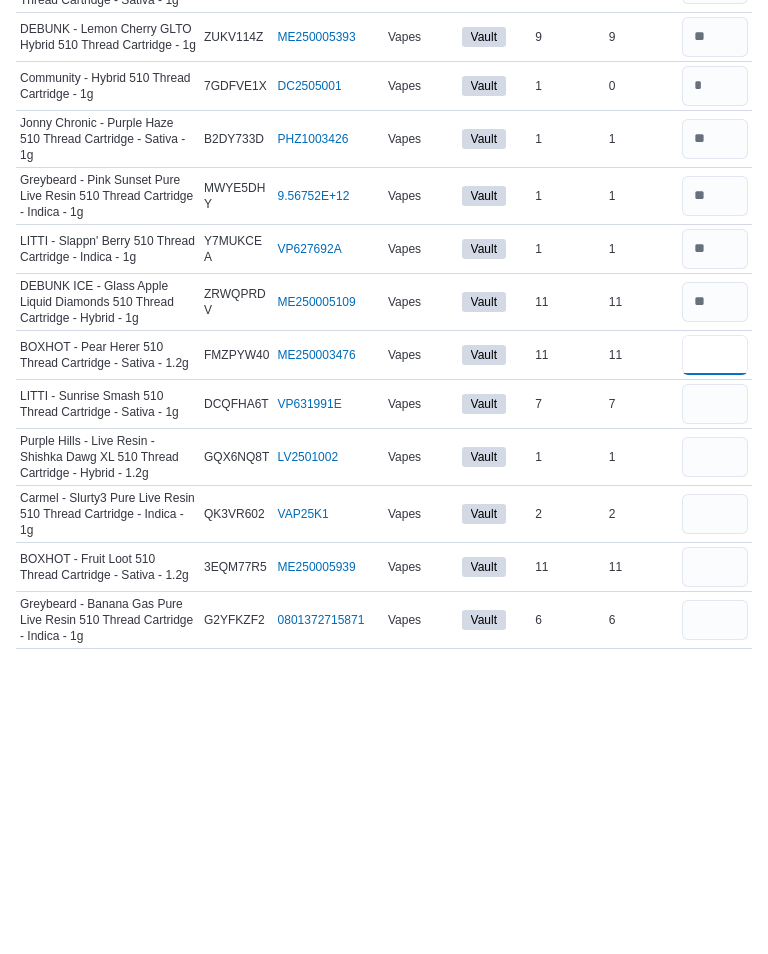 type on "*" 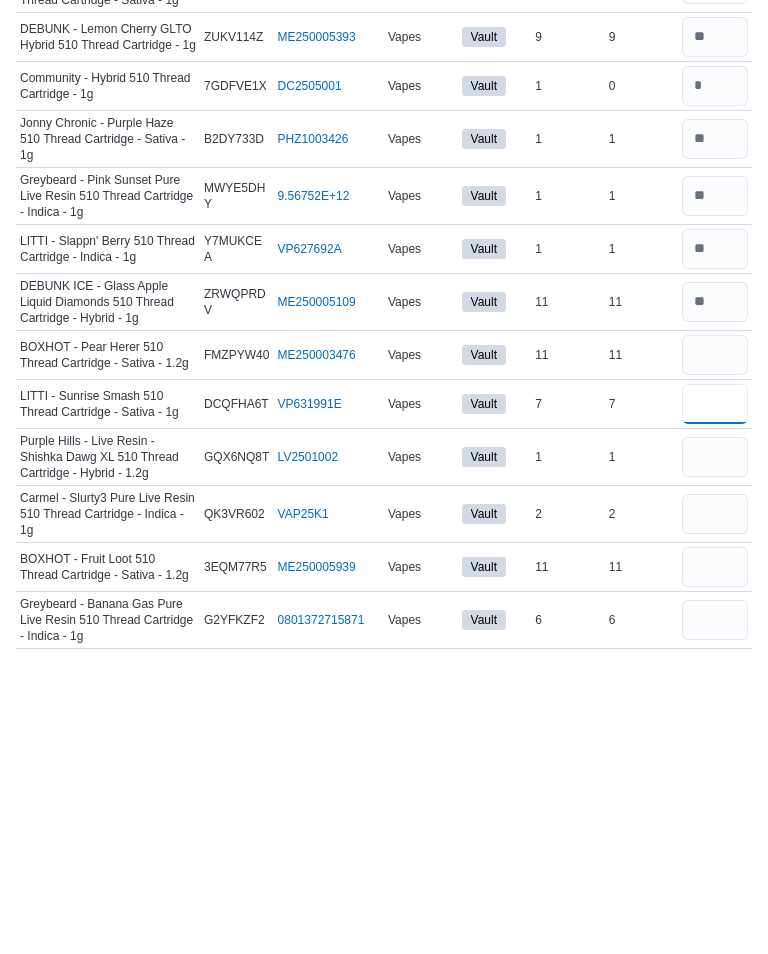 type 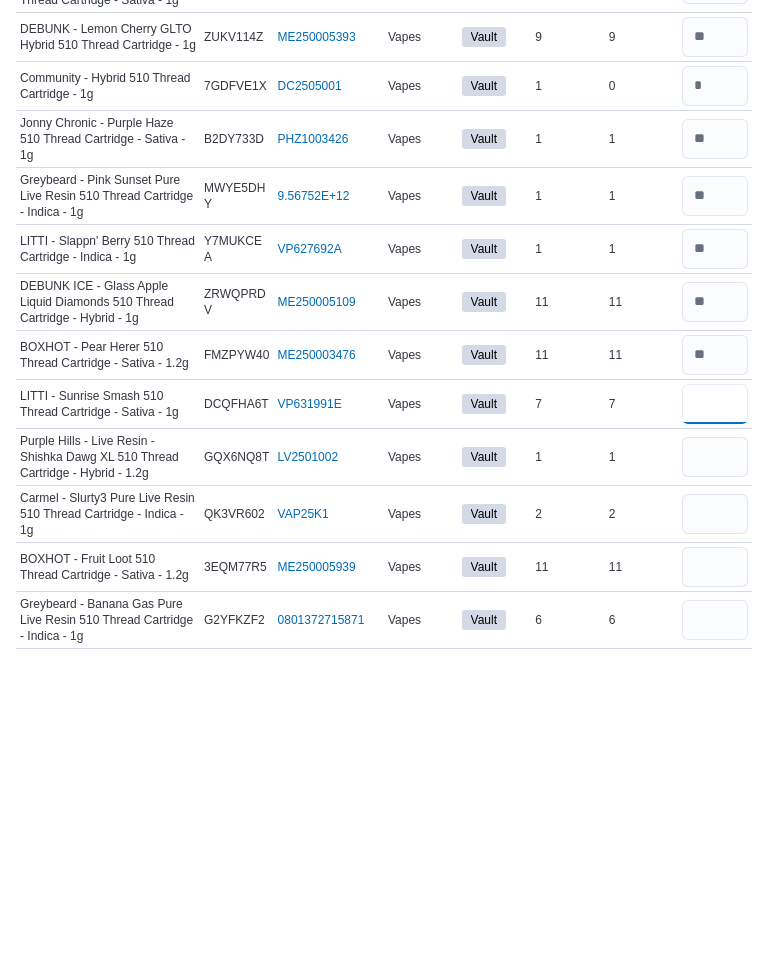 type on "*" 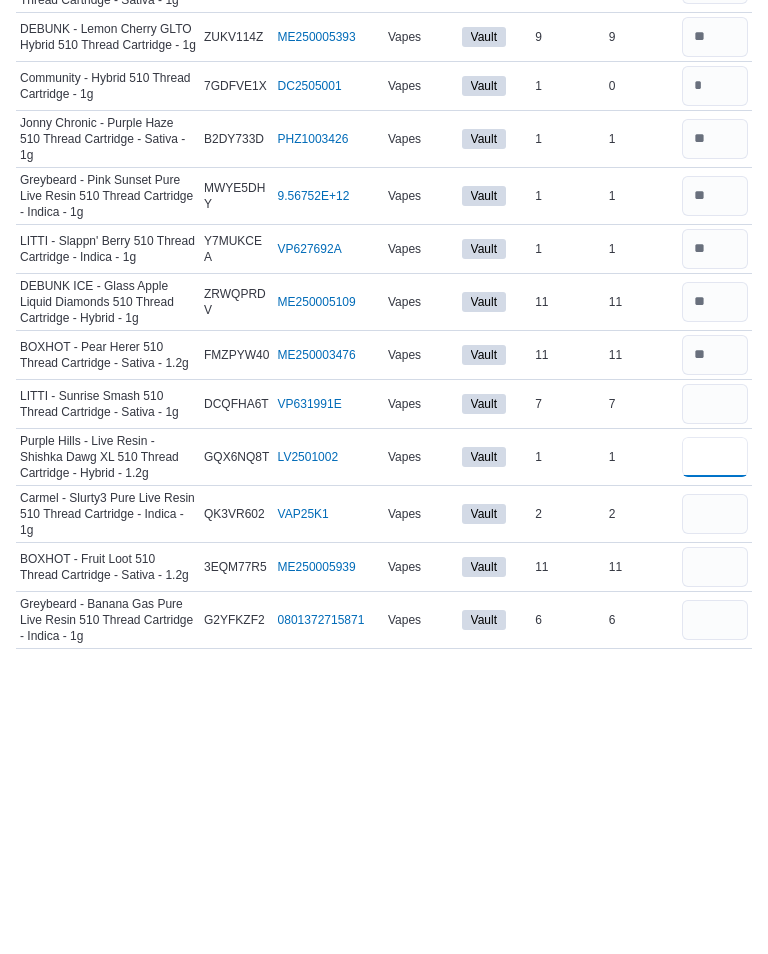 type 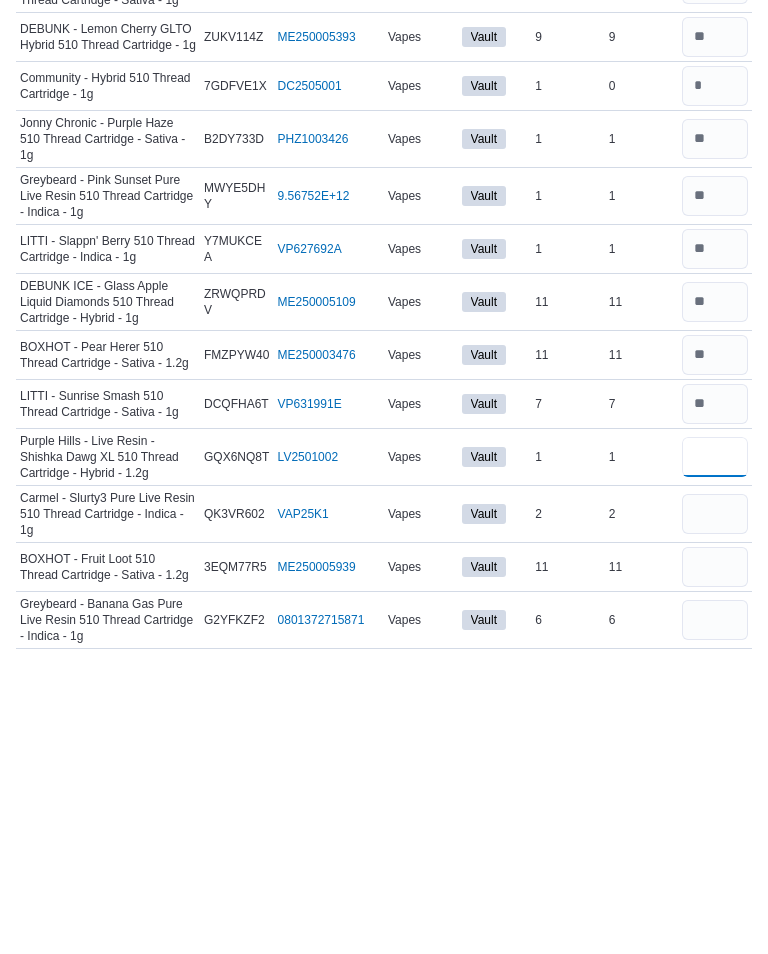 type on "*" 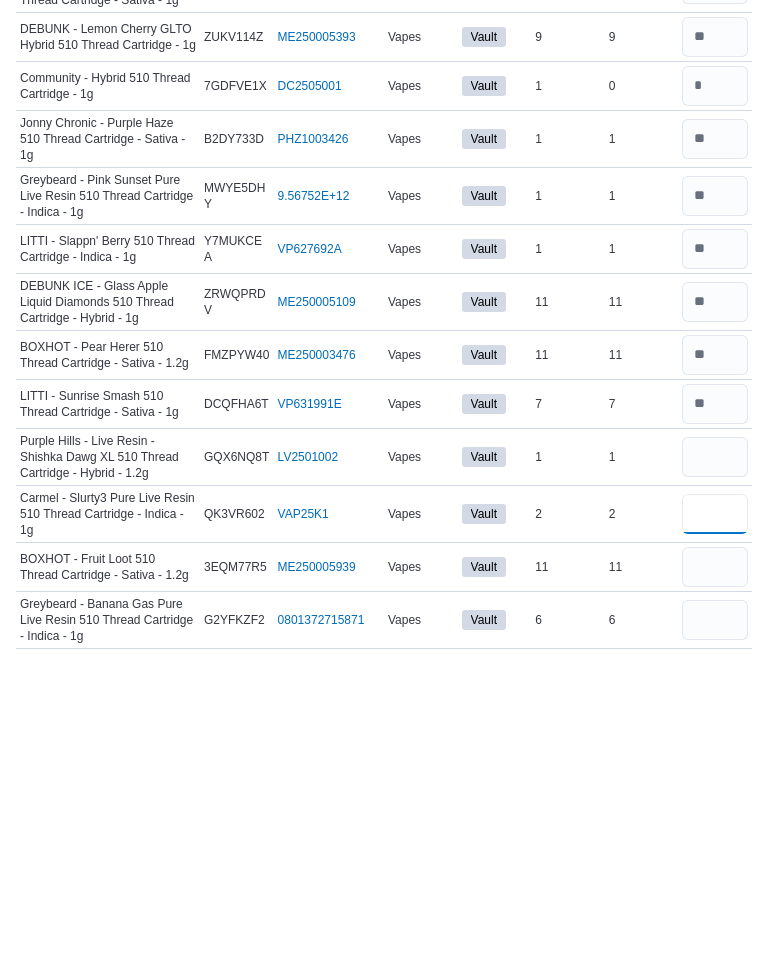 type 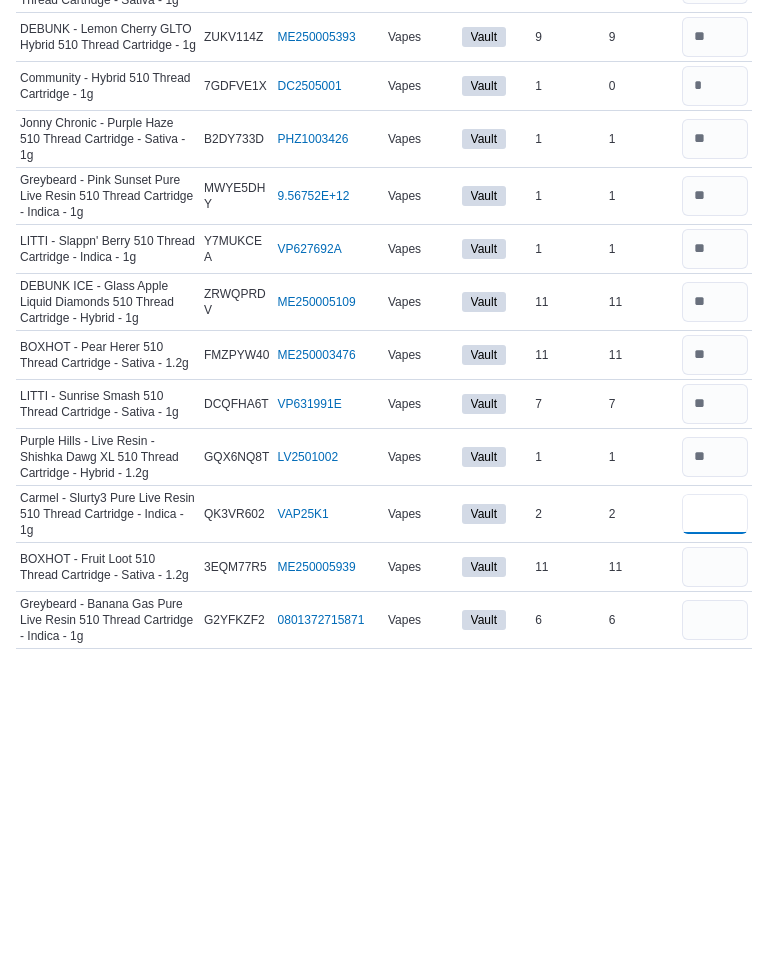 type on "*" 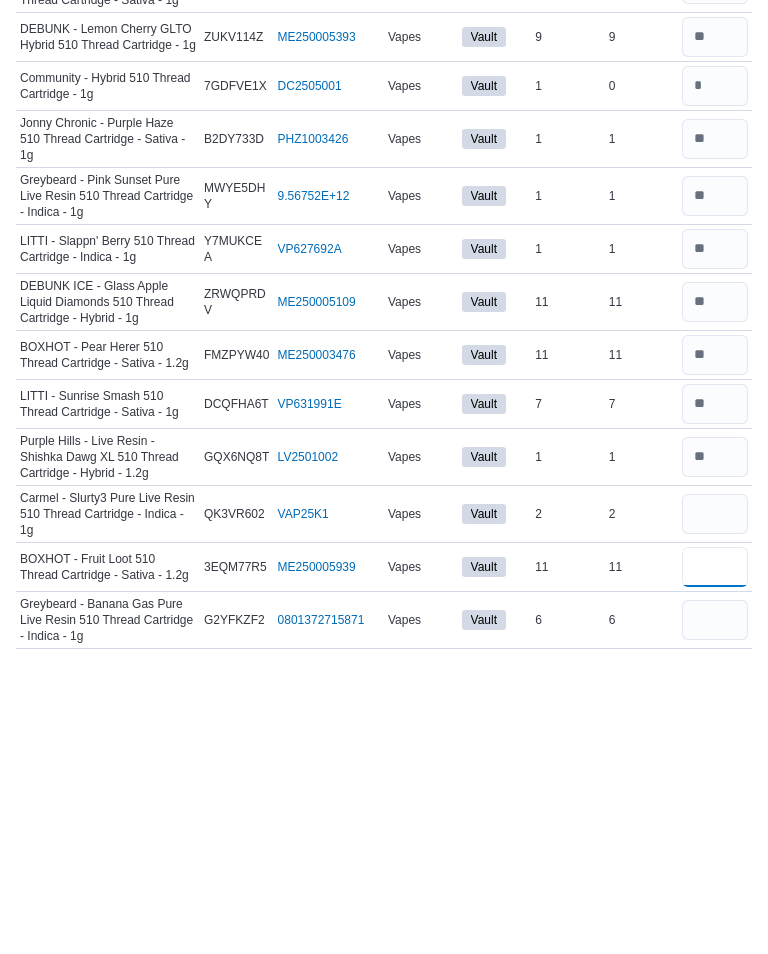 type 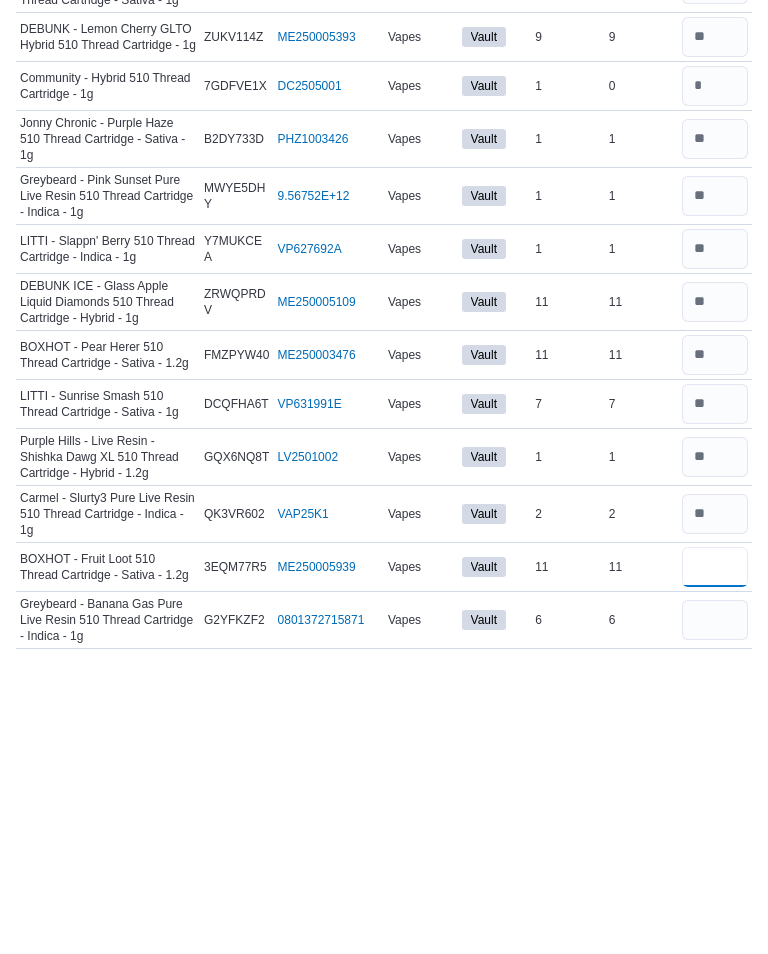 type on "*" 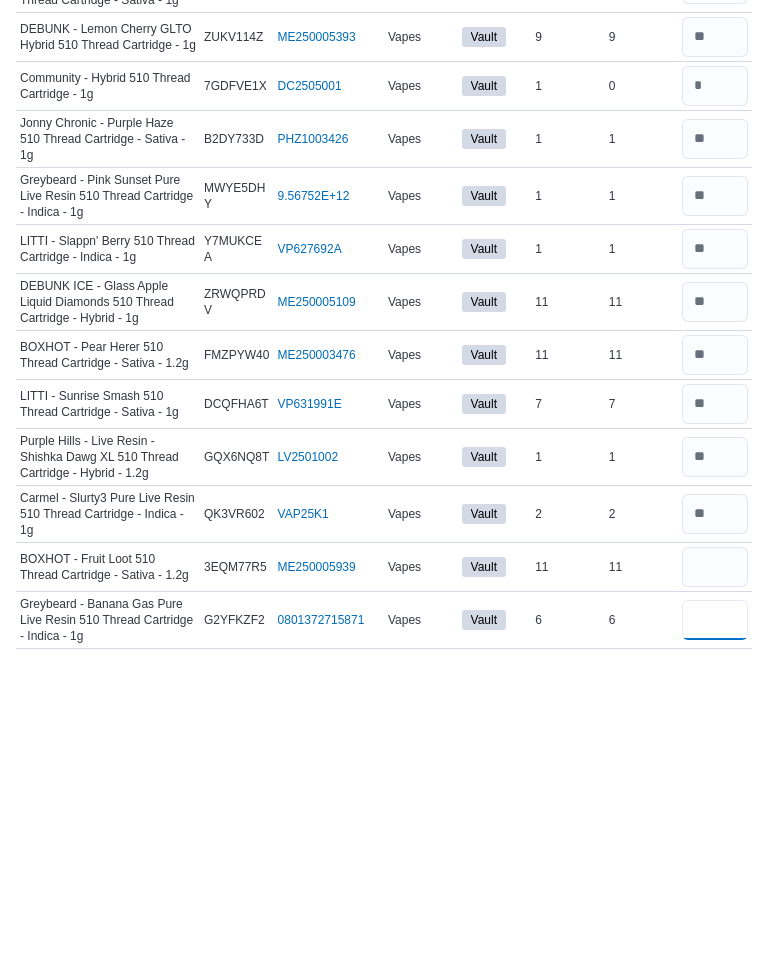 type 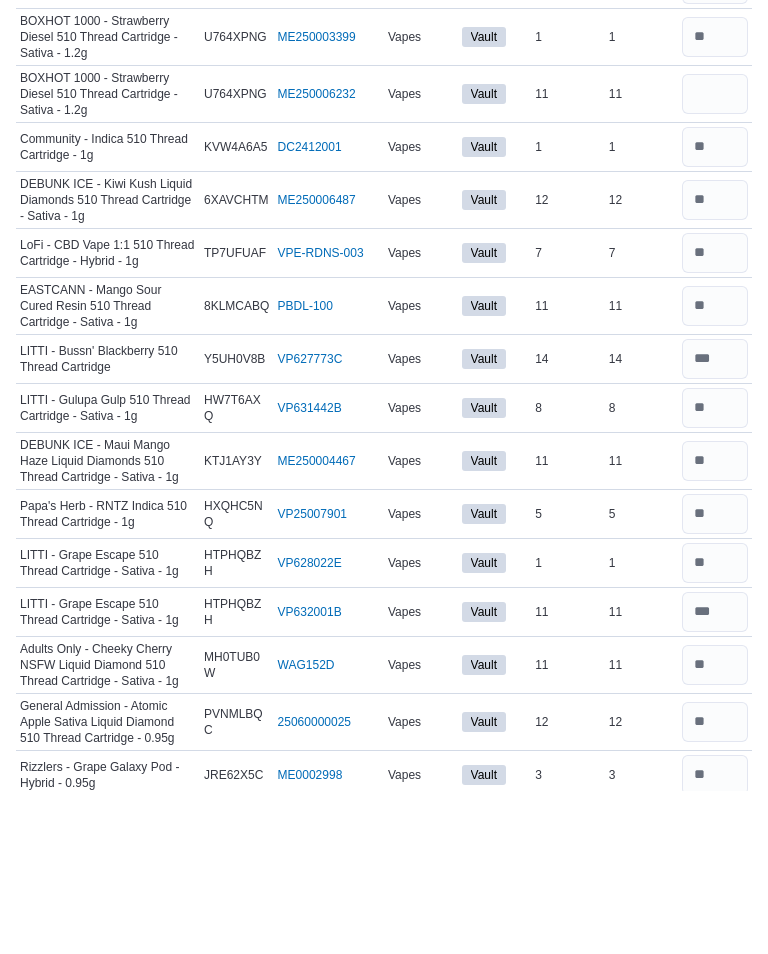 scroll, scrollTop: 19912, scrollLeft: 0, axis: vertical 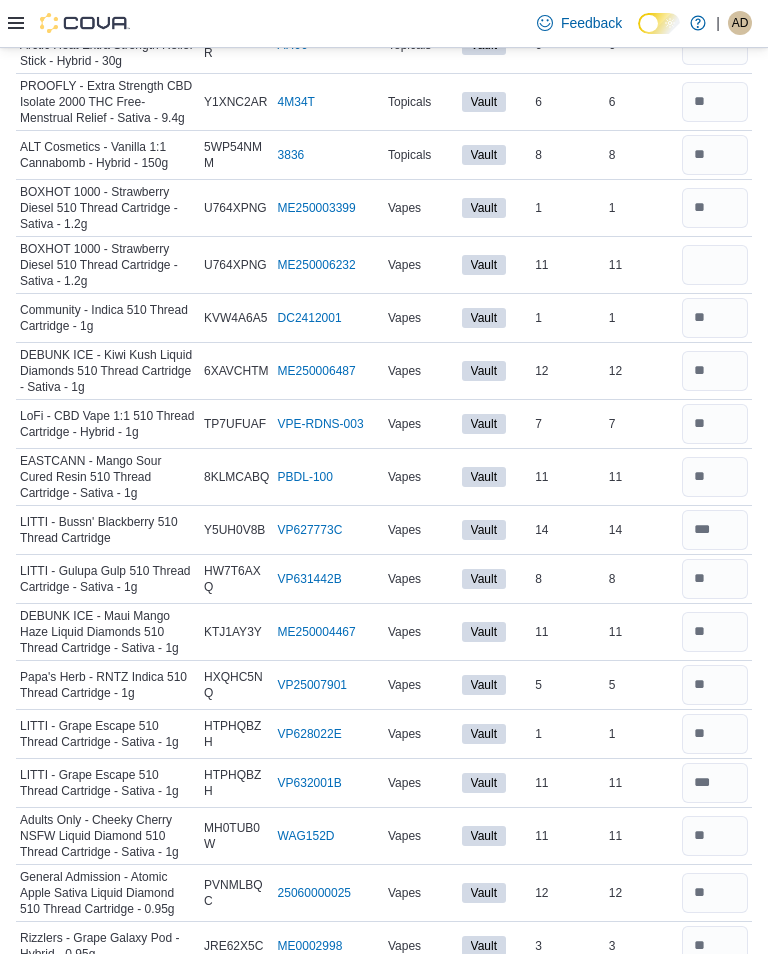 type on "*" 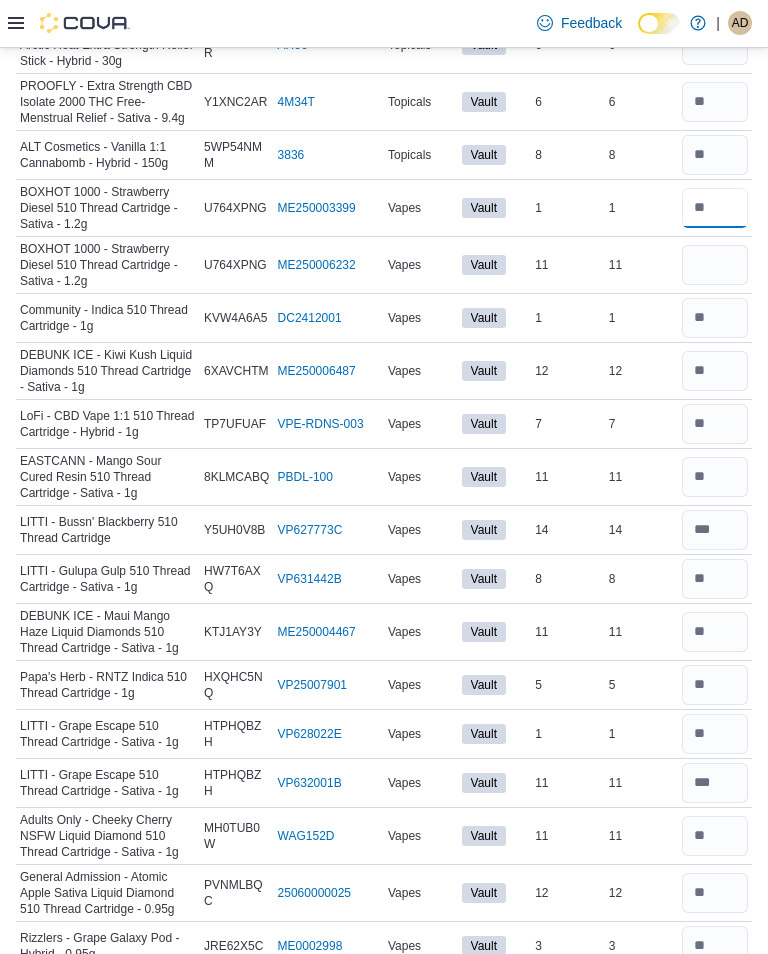 type 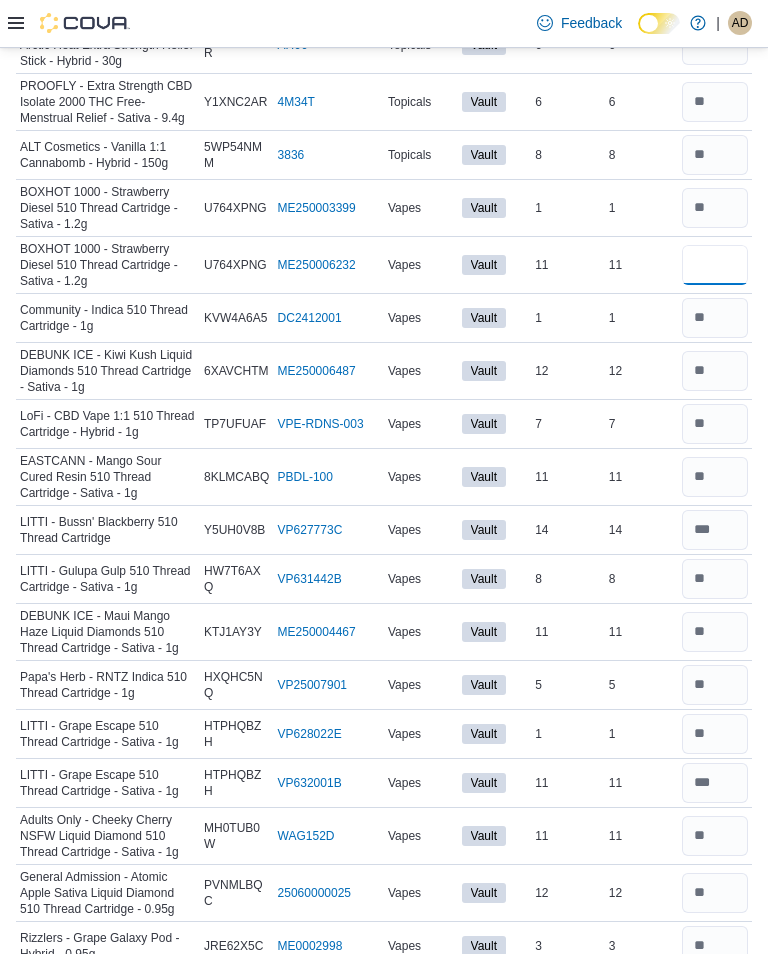 type on "**" 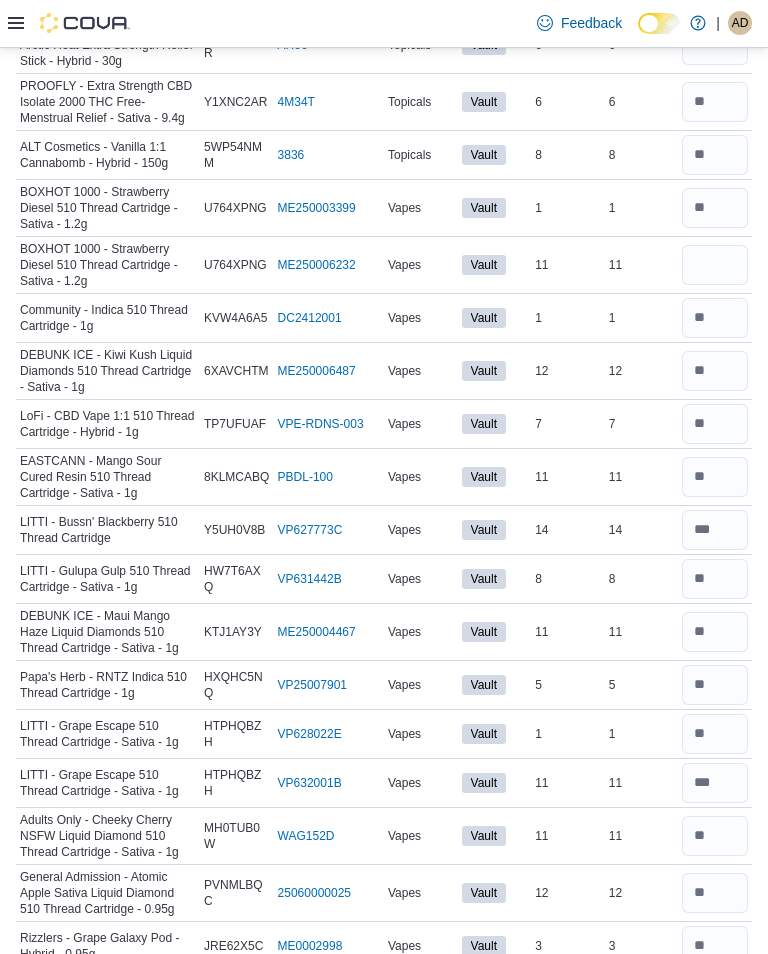 type 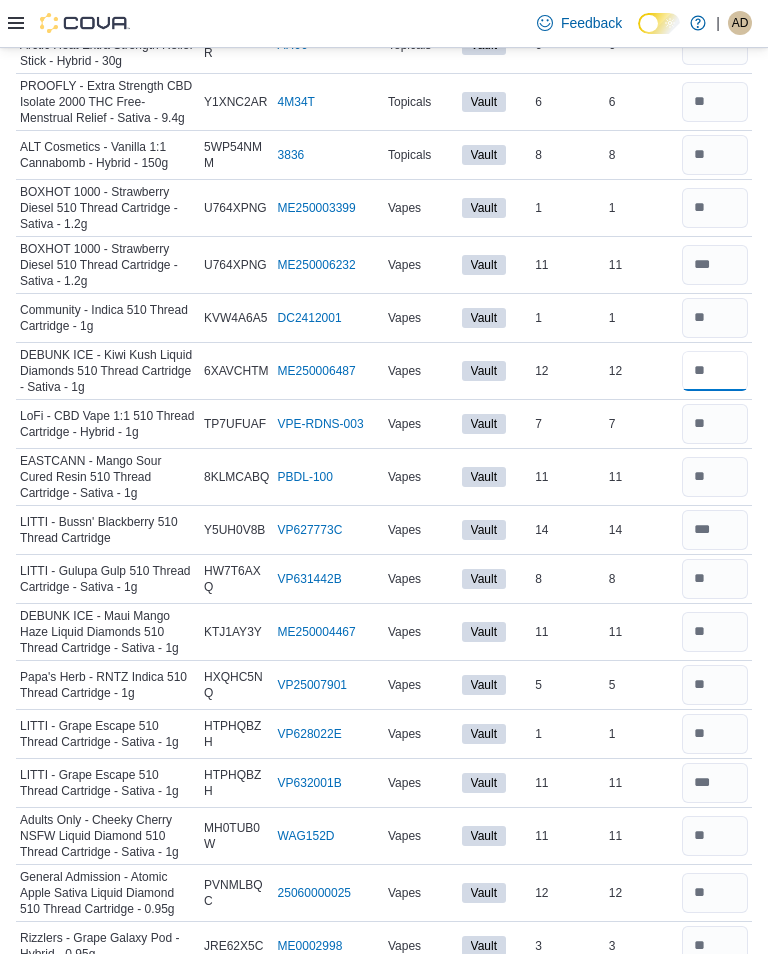 type on "**" 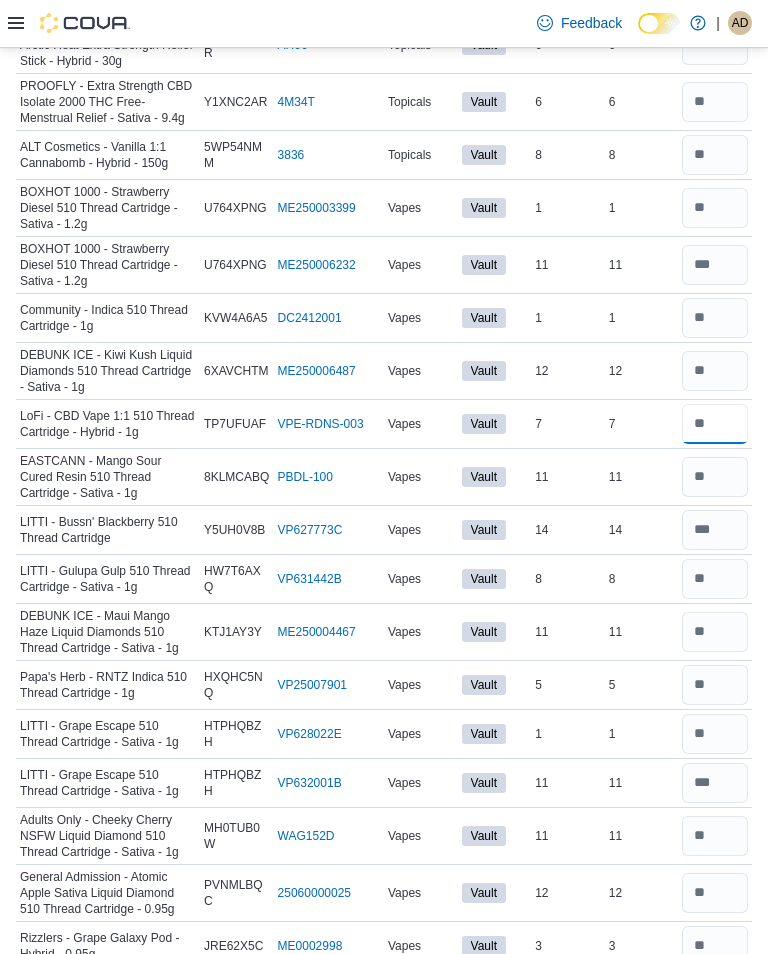 type 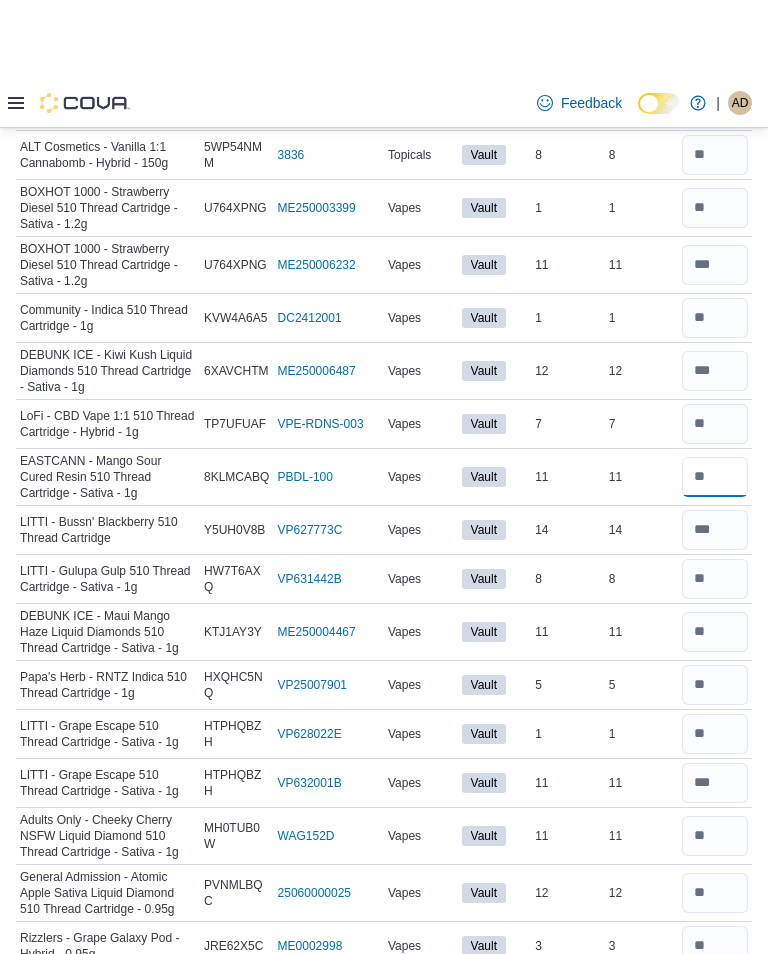scroll, scrollTop: 19993, scrollLeft: 0, axis: vertical 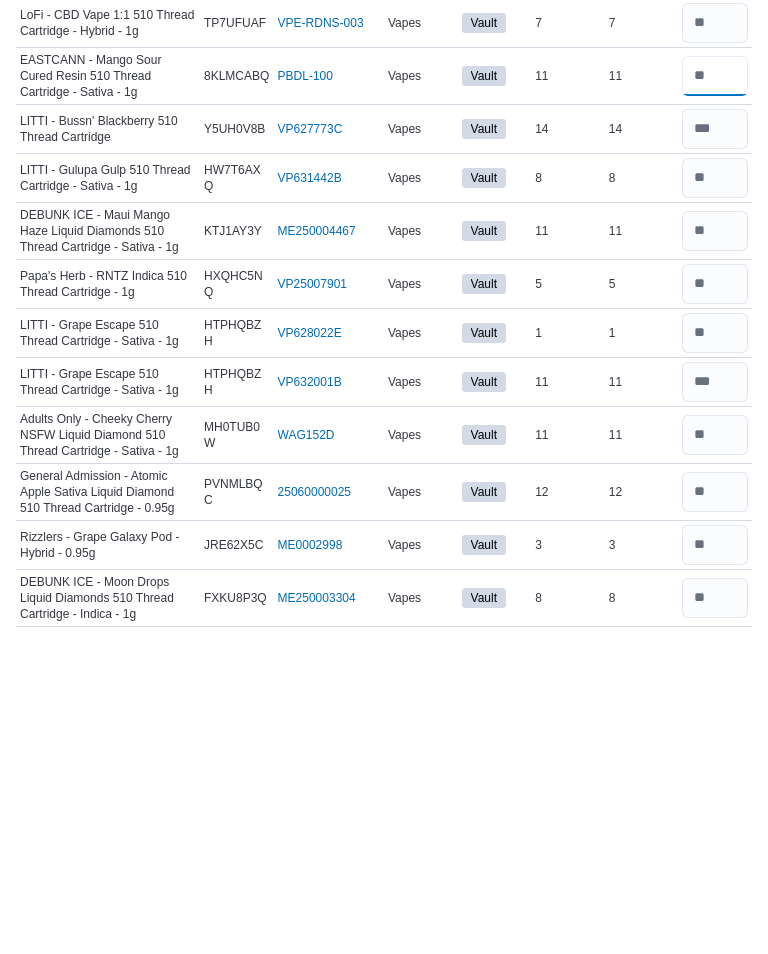 type on "**" 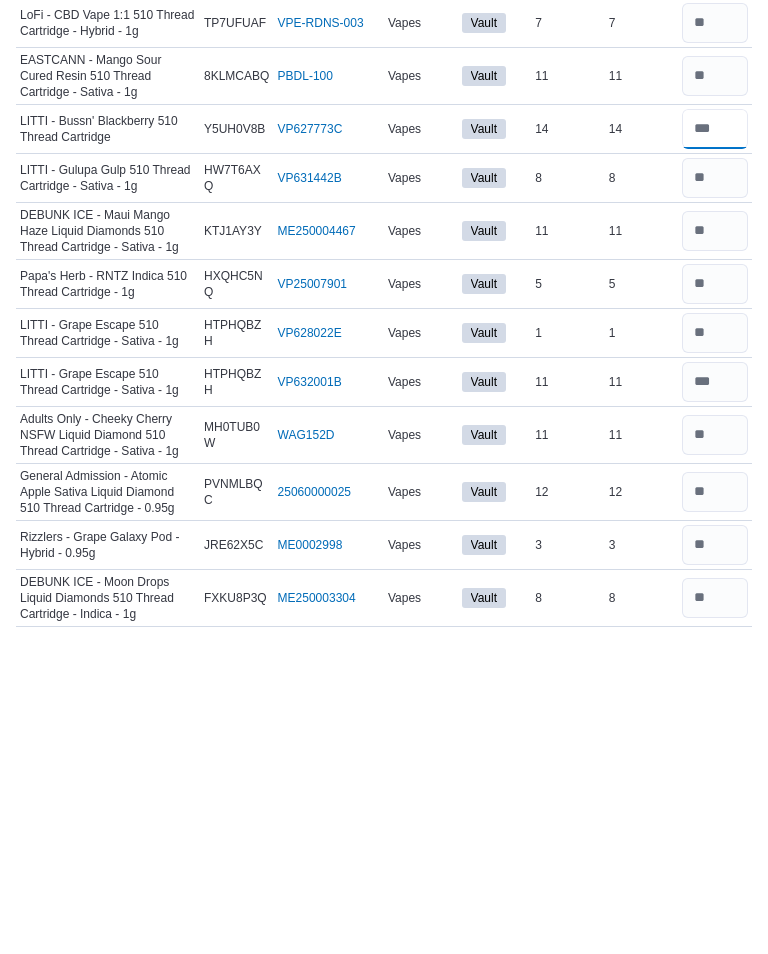 type 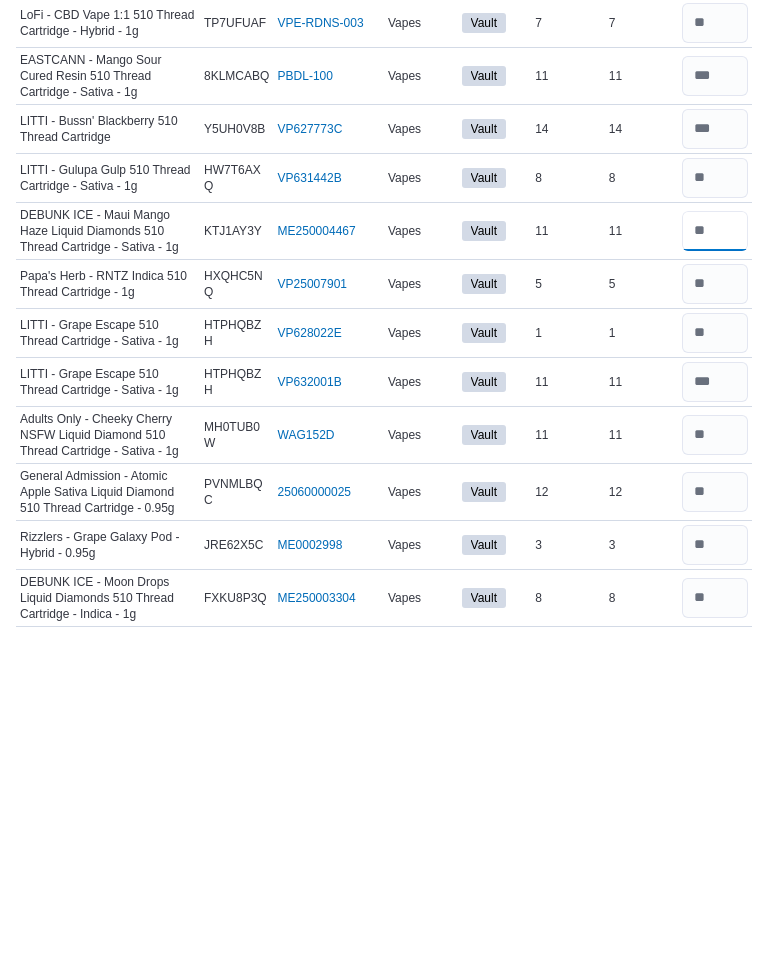 type on "**" 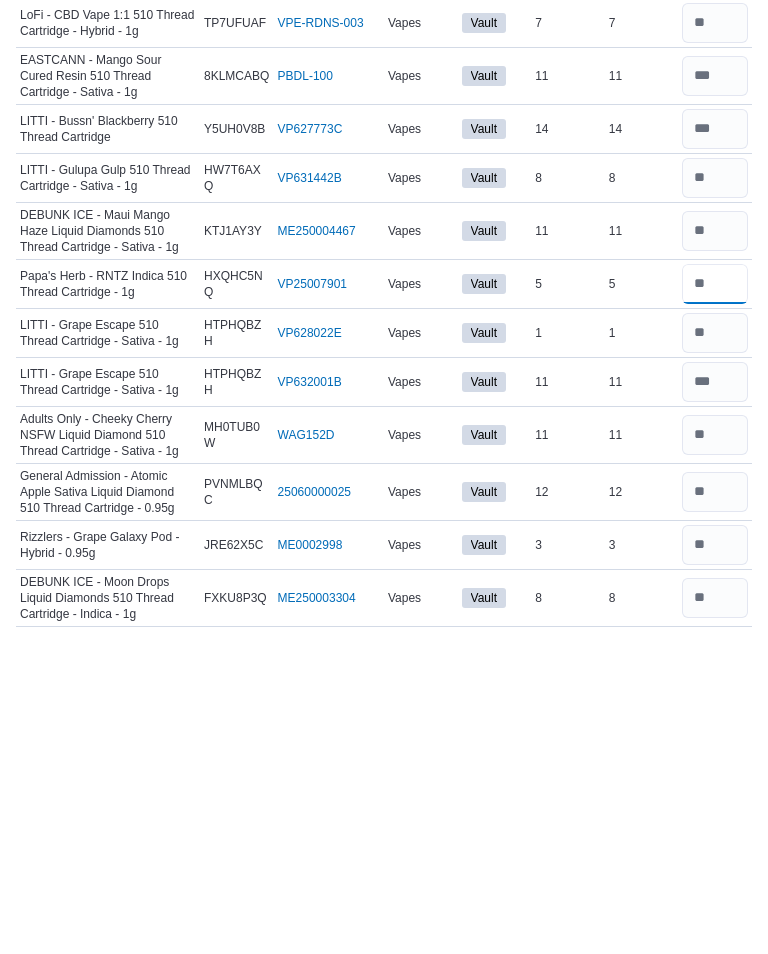 type 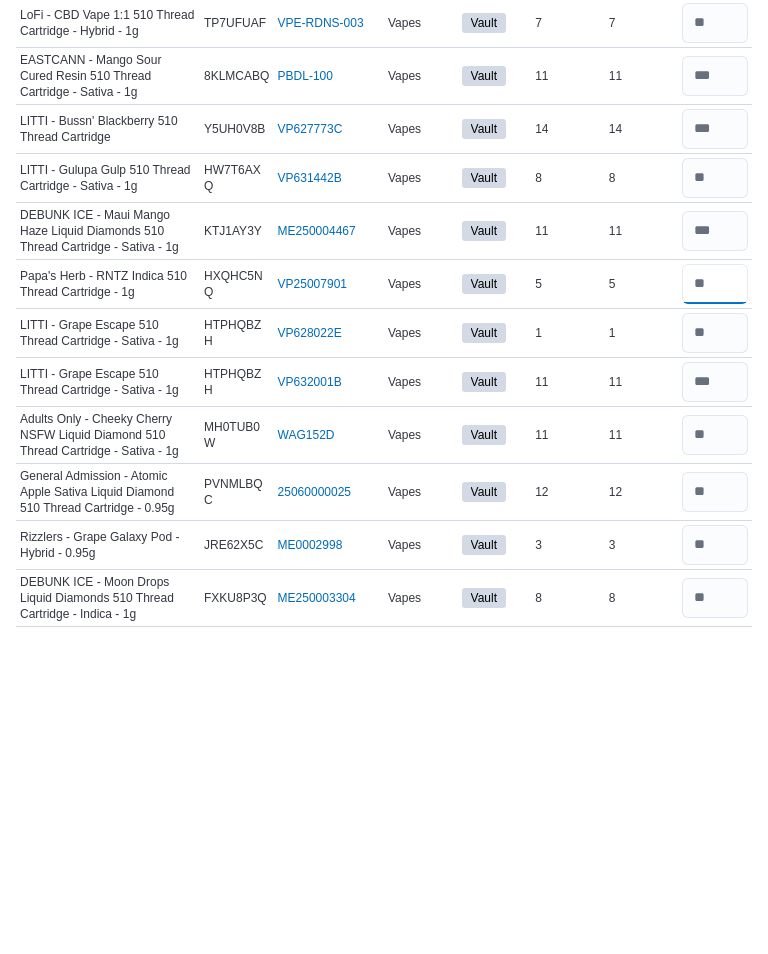 type on "*" 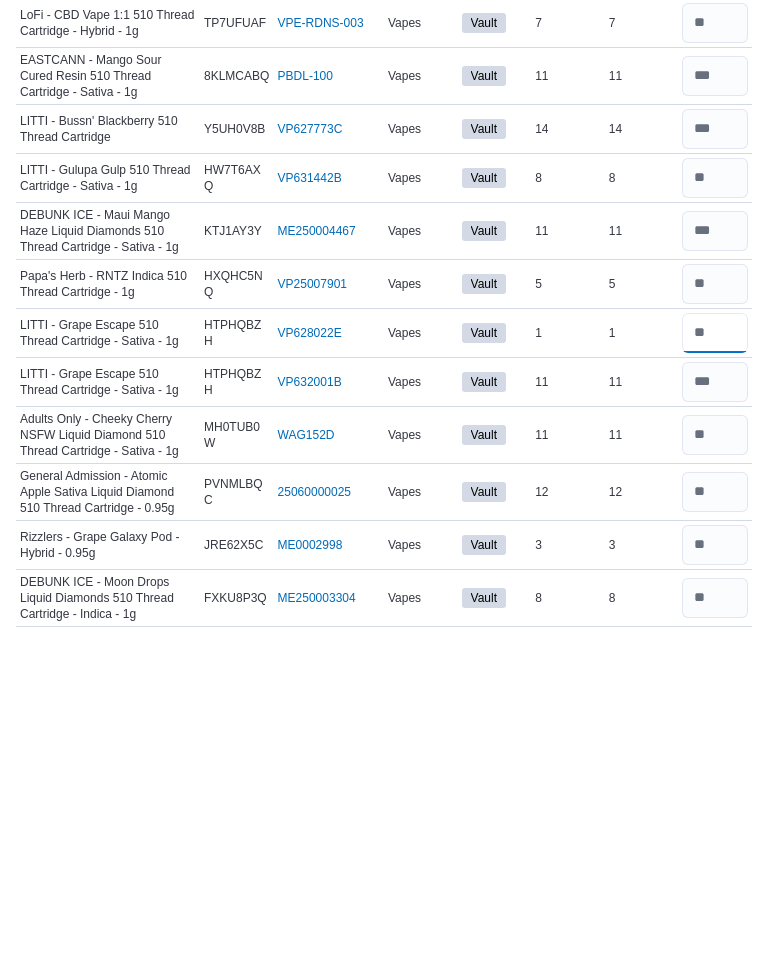 type 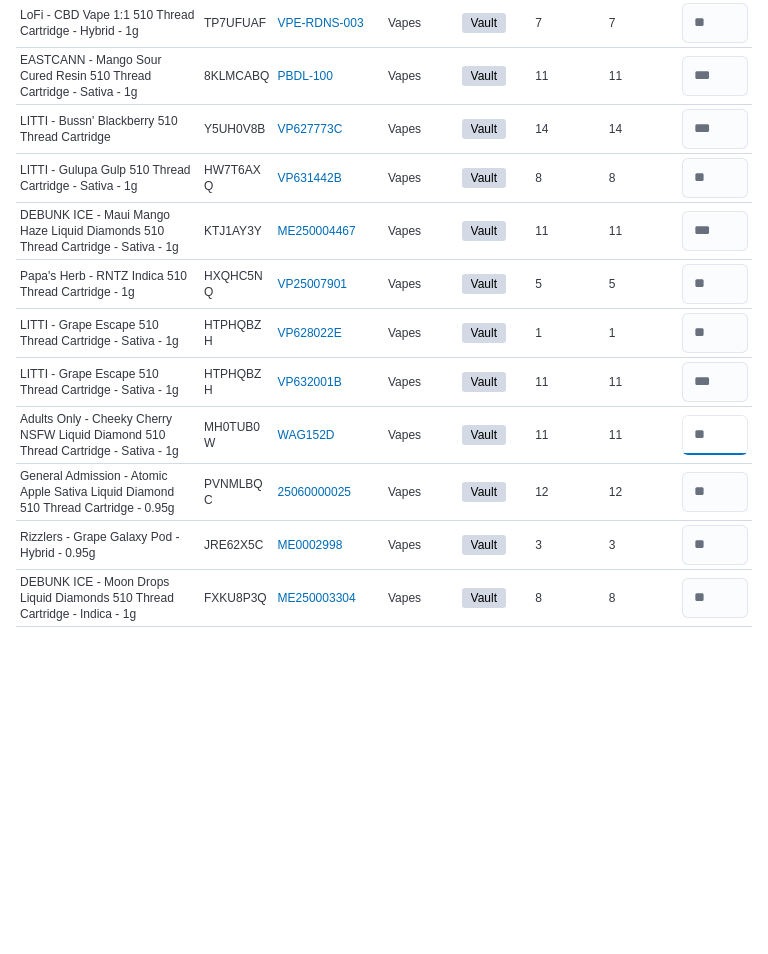 type on "**" 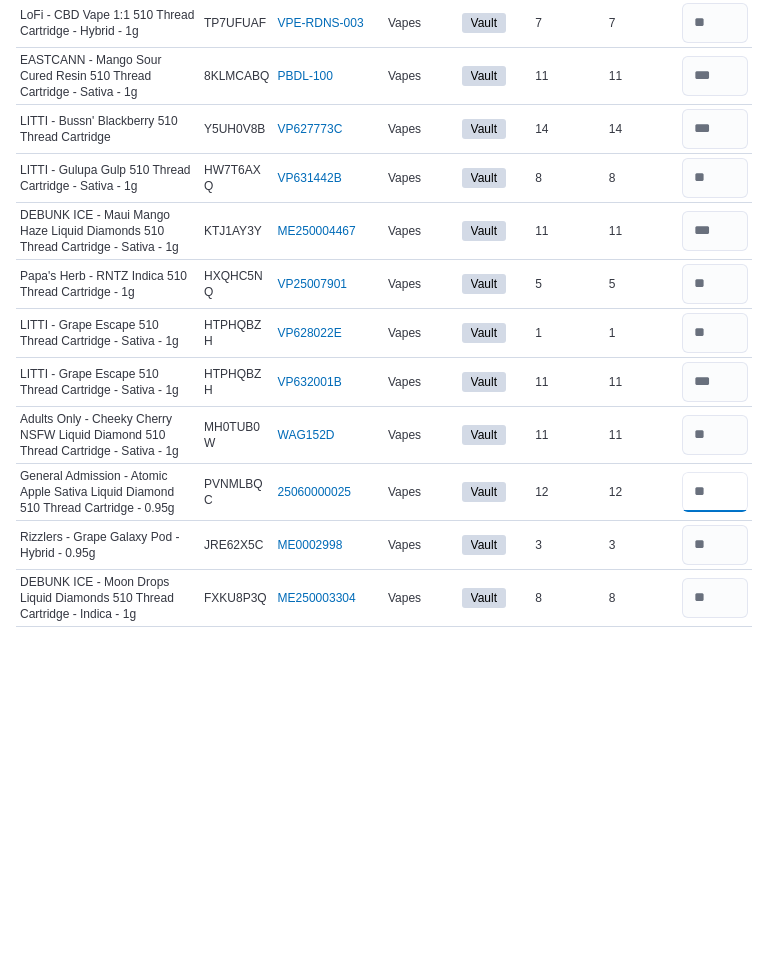 type 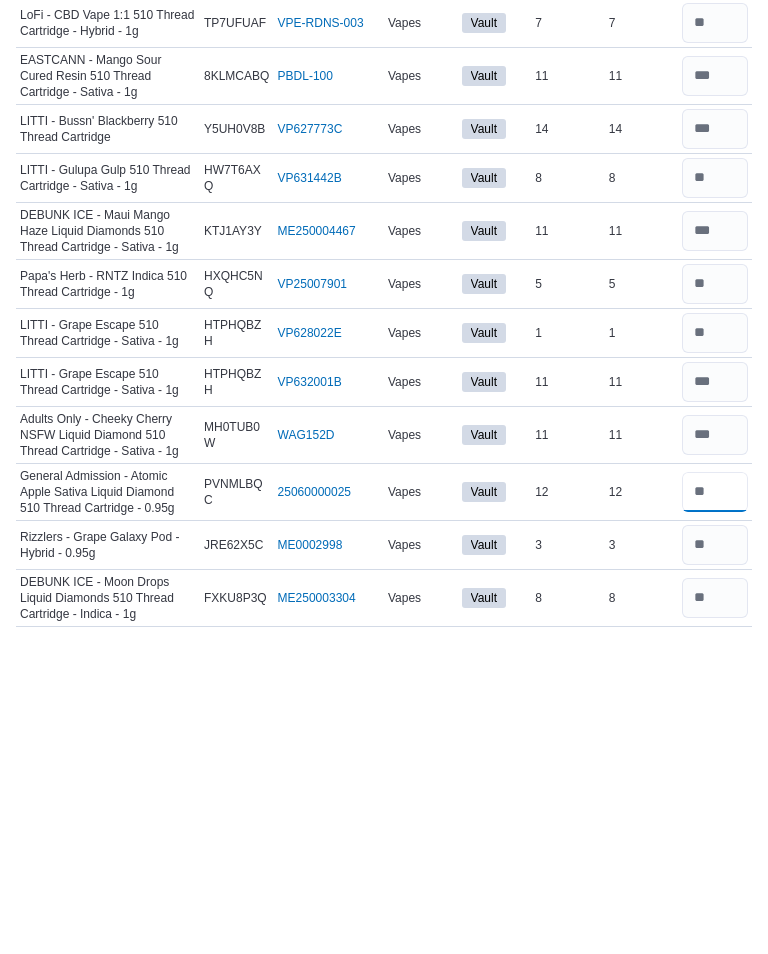 type on "**" 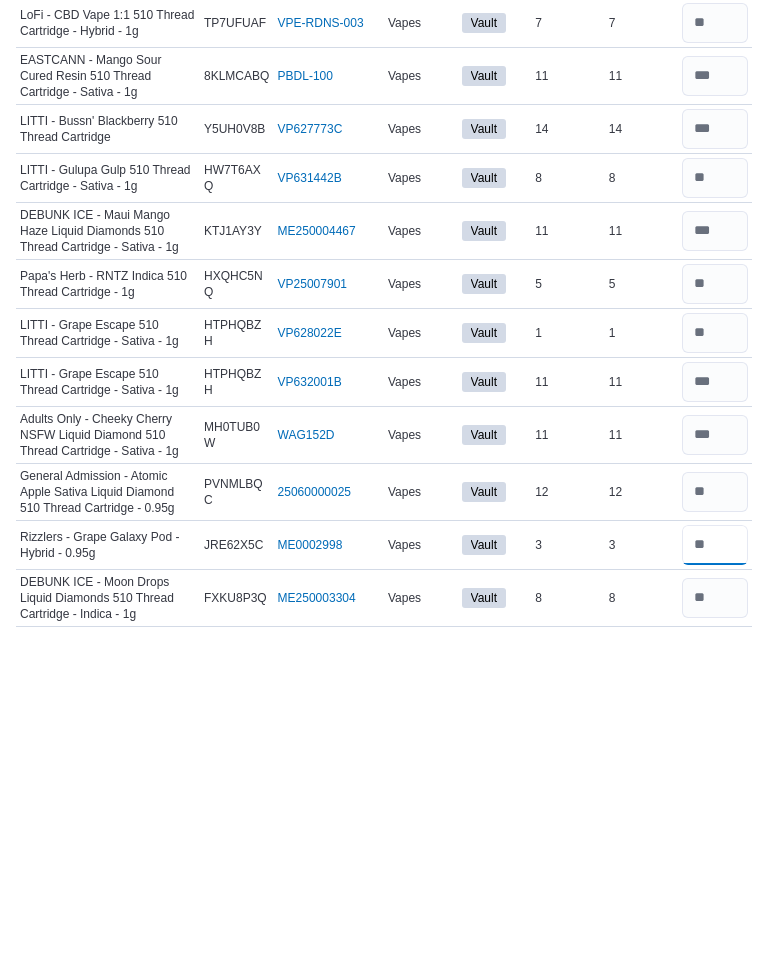 type 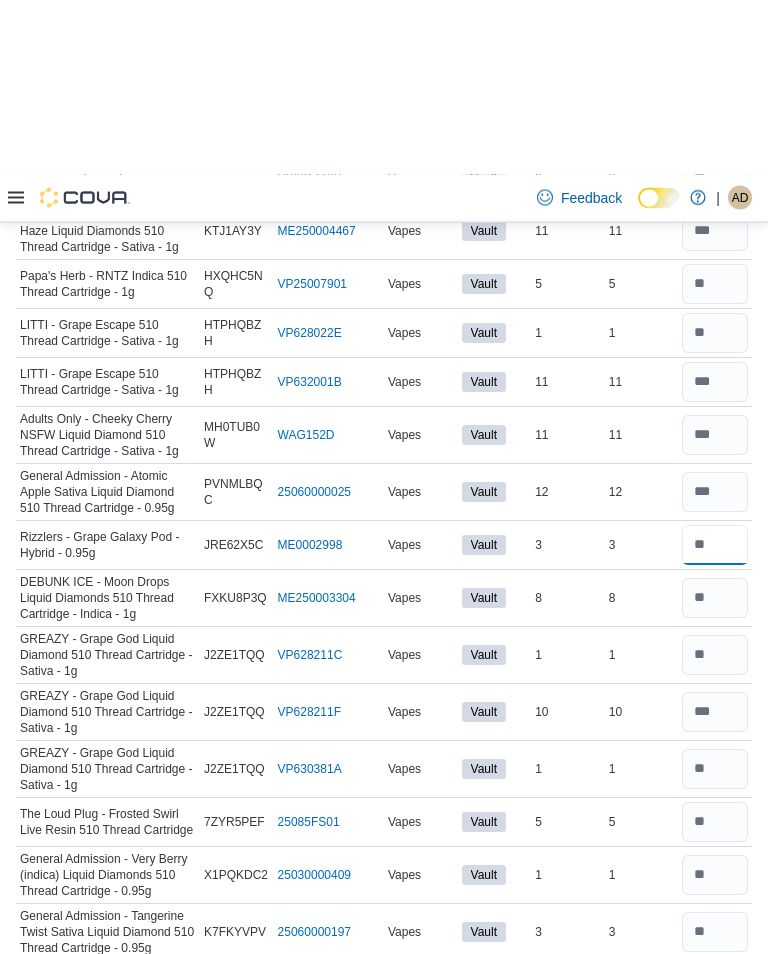 scroll, scrollTop: 20488, scrollLeft: 0, axis: vertical 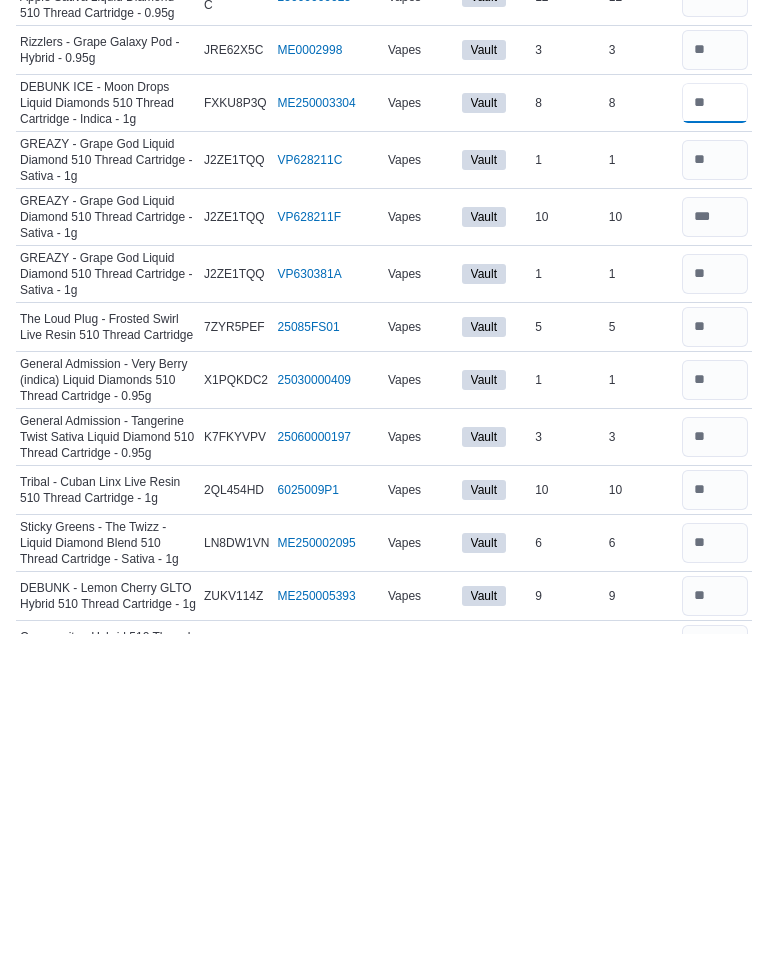 type on "*" 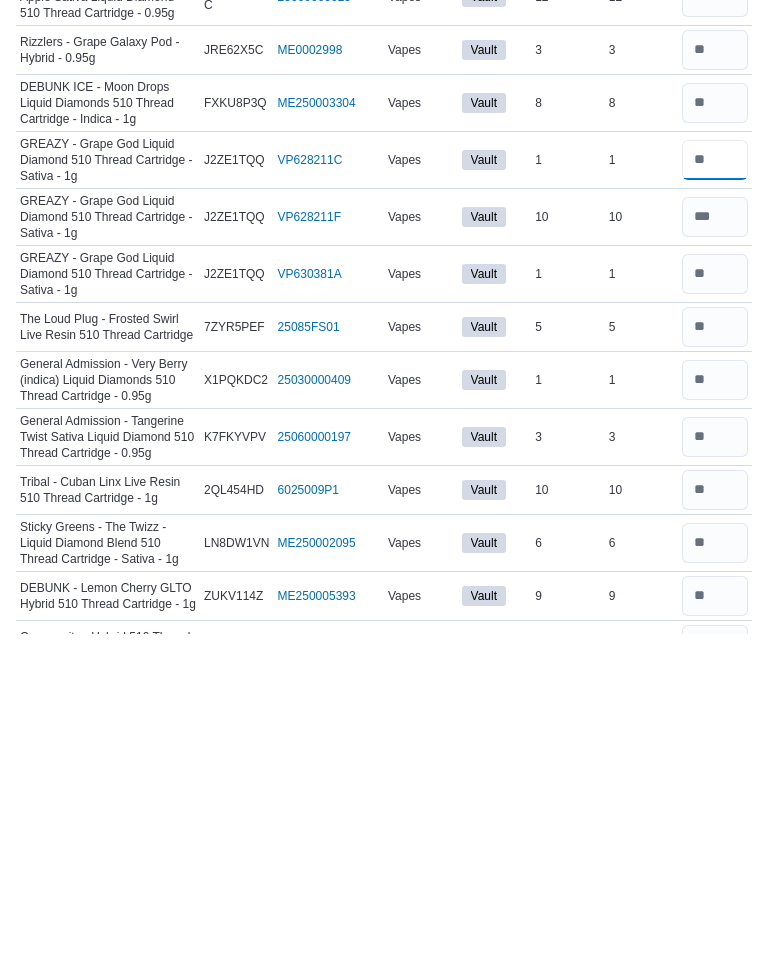 type 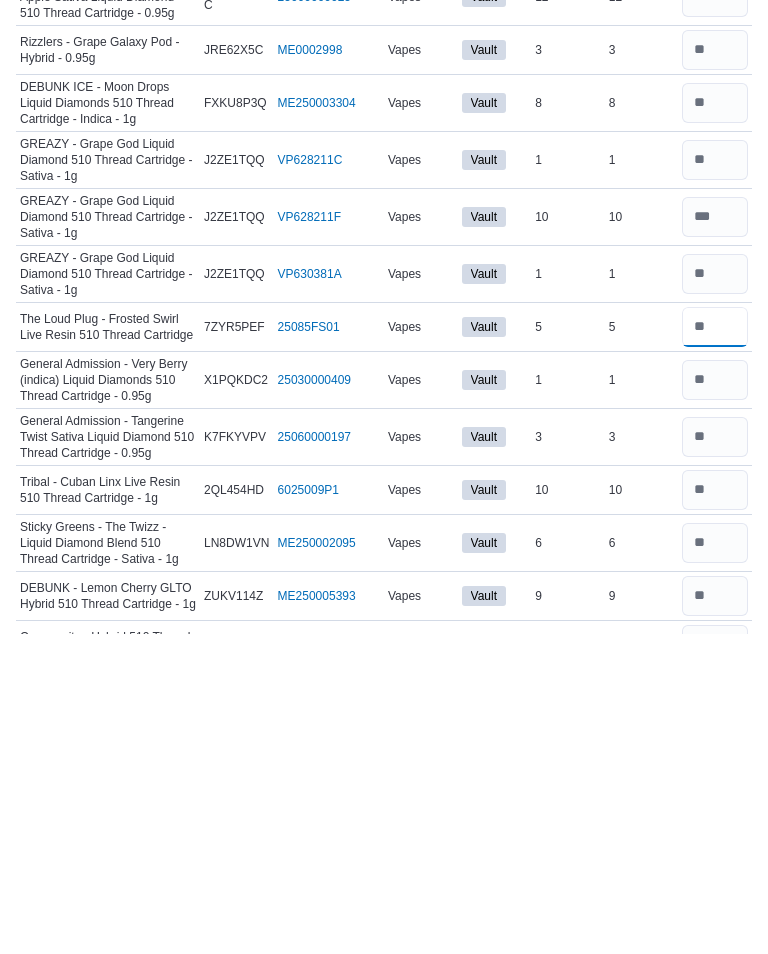 type on "*" 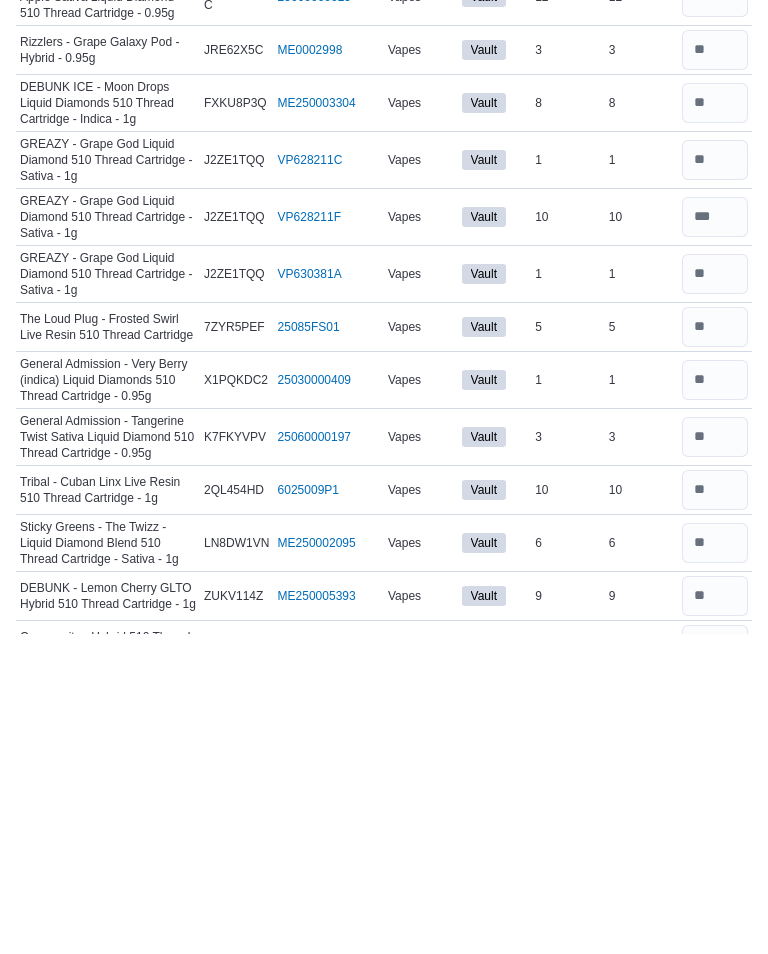 type 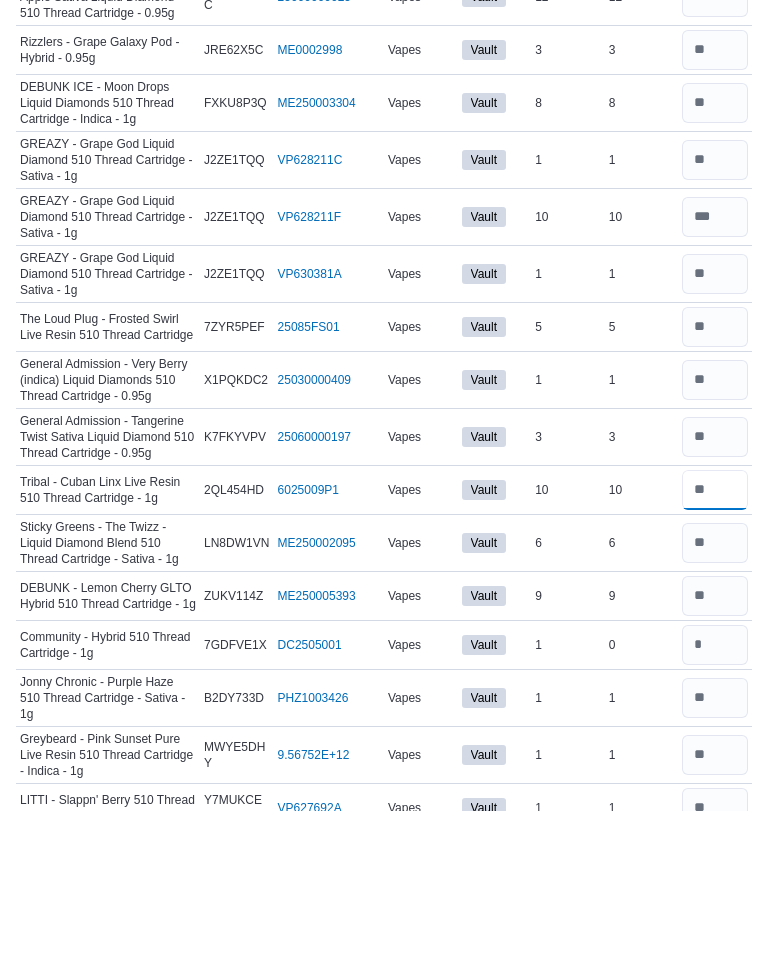 scroll, scrollTop: 21033, scrollLeft: 0, axis: vertical 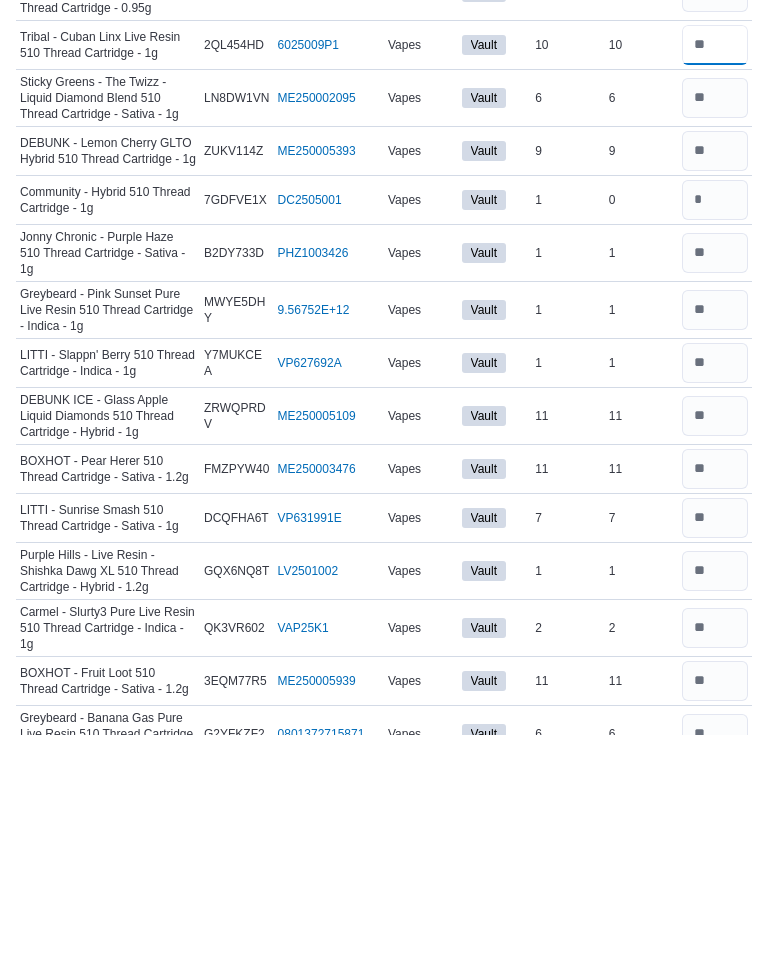 type on "**" 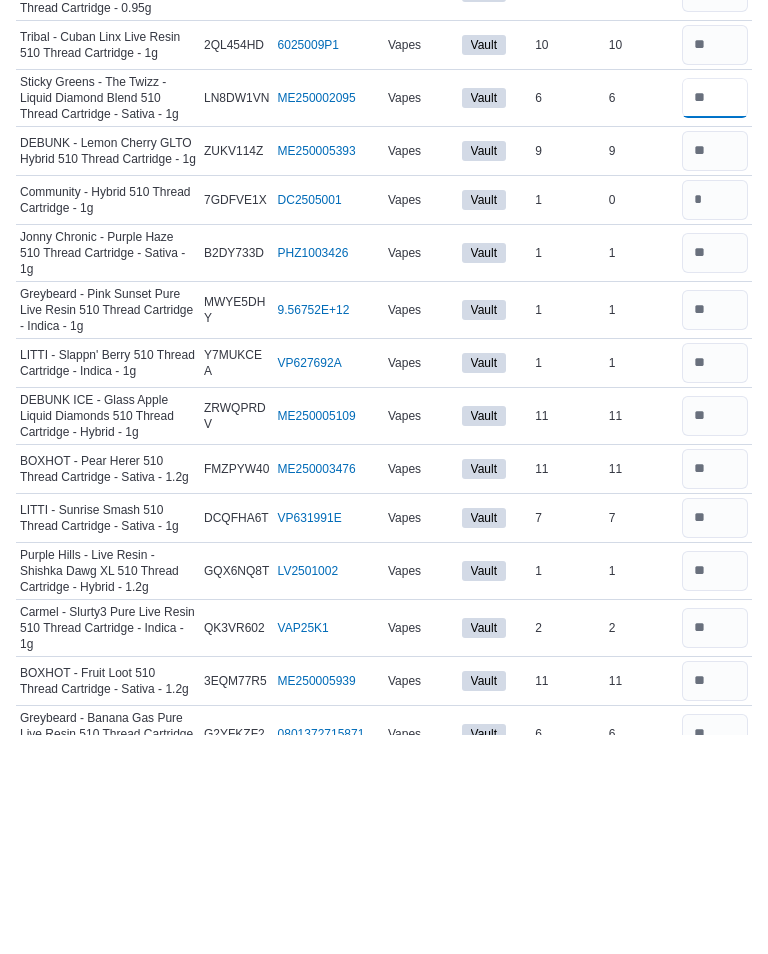 type 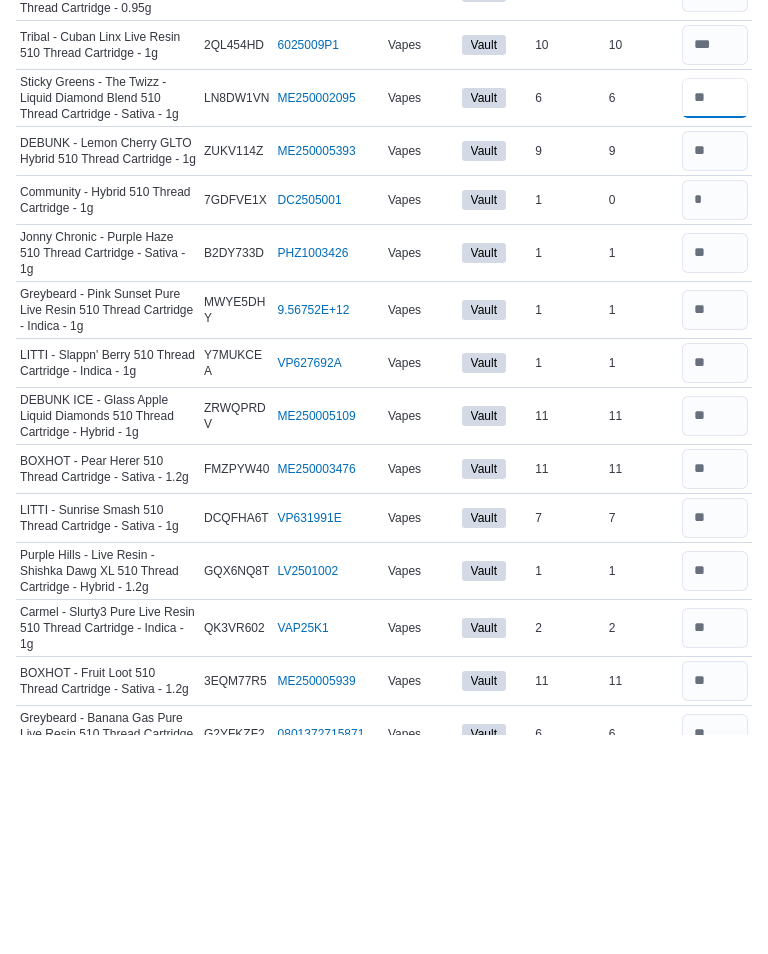 type on "*" 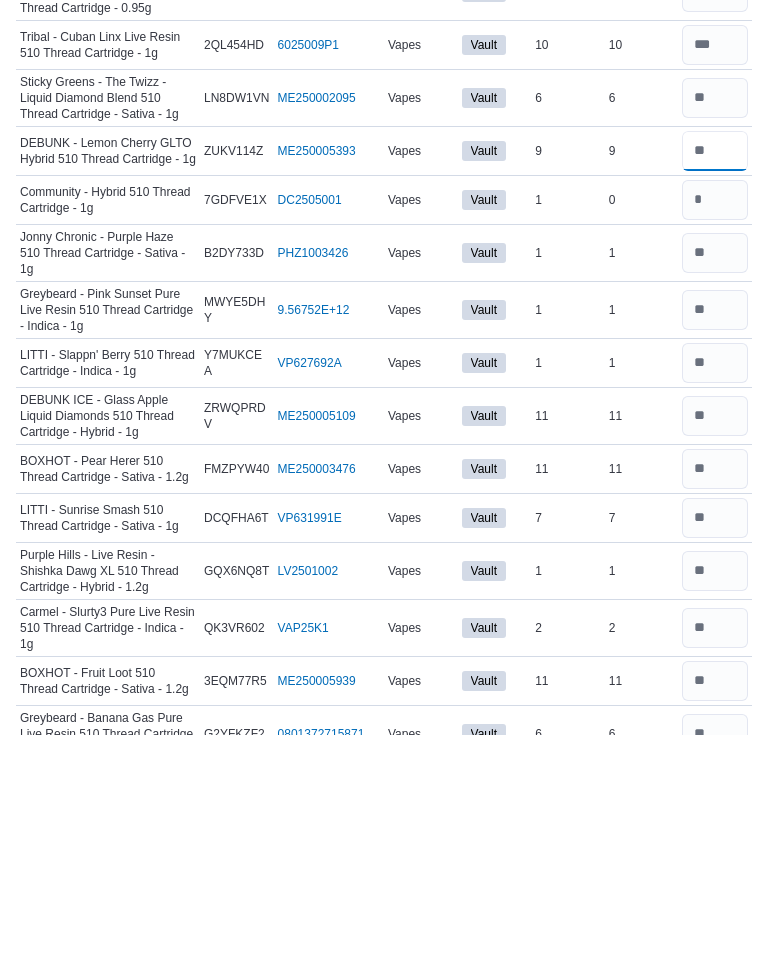 type 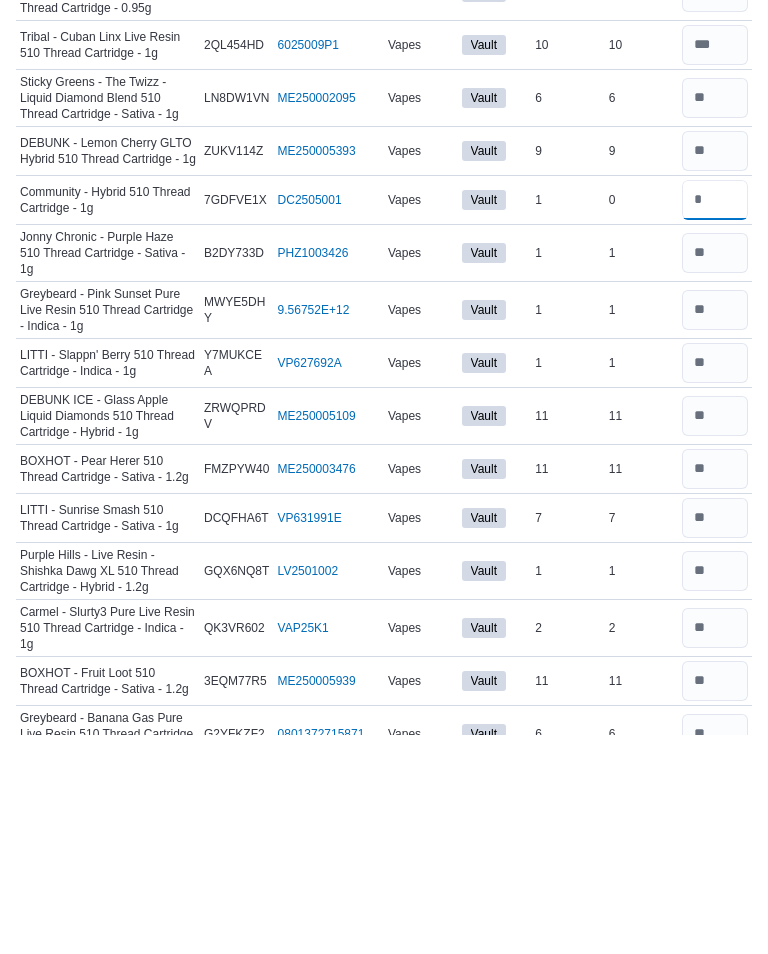 type 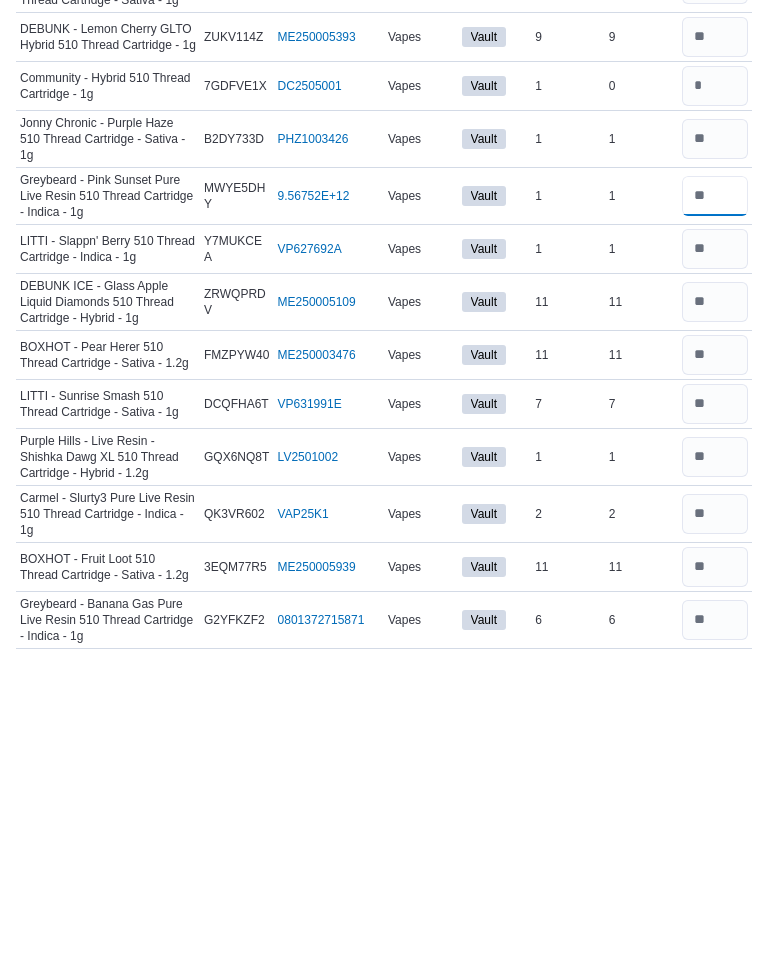 type on "*" 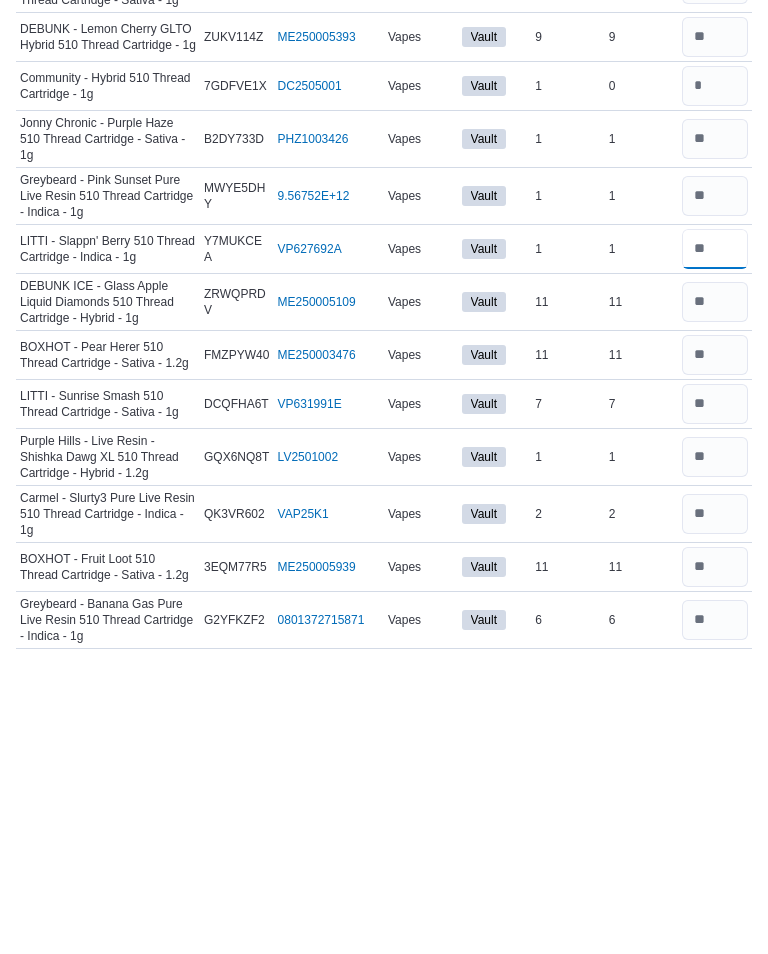 type 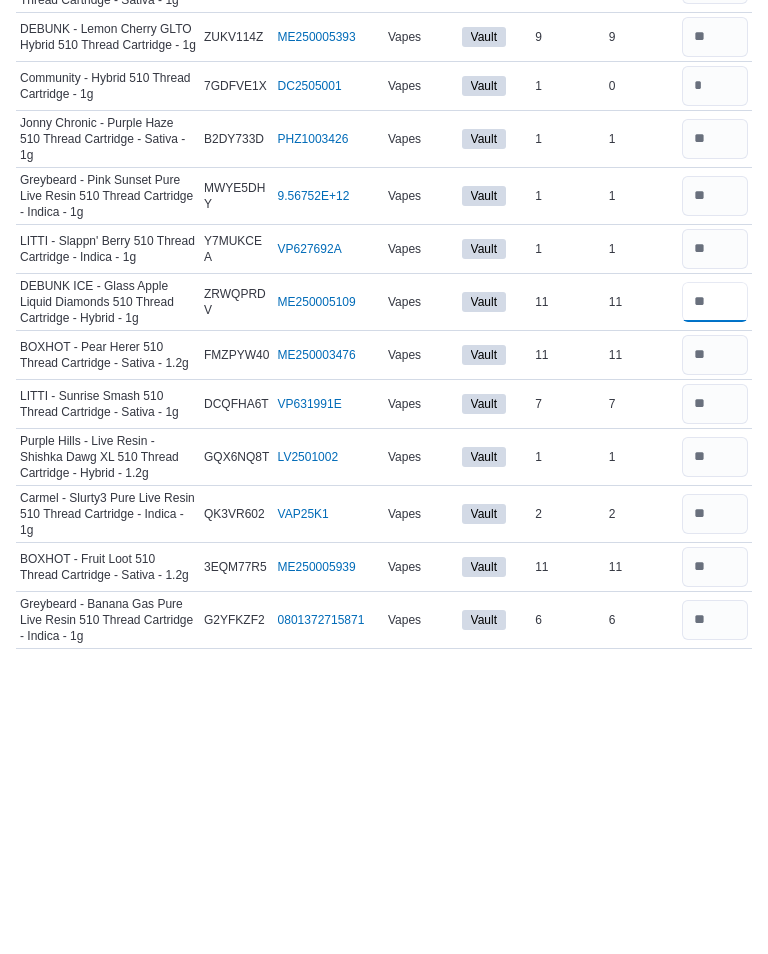 type on "**" 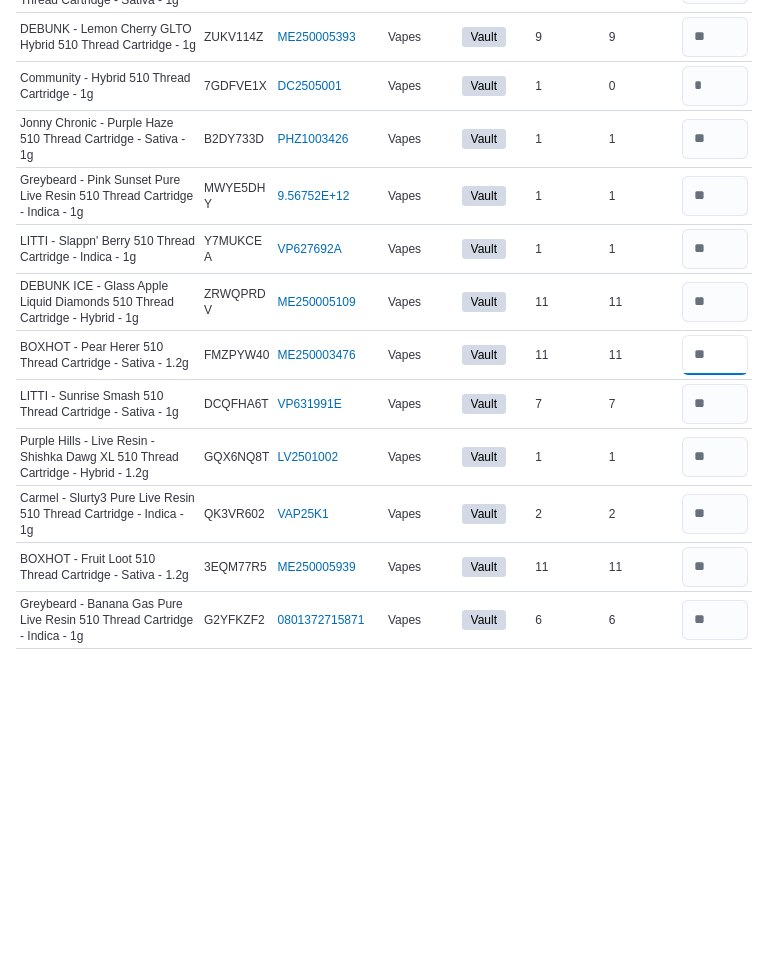 type 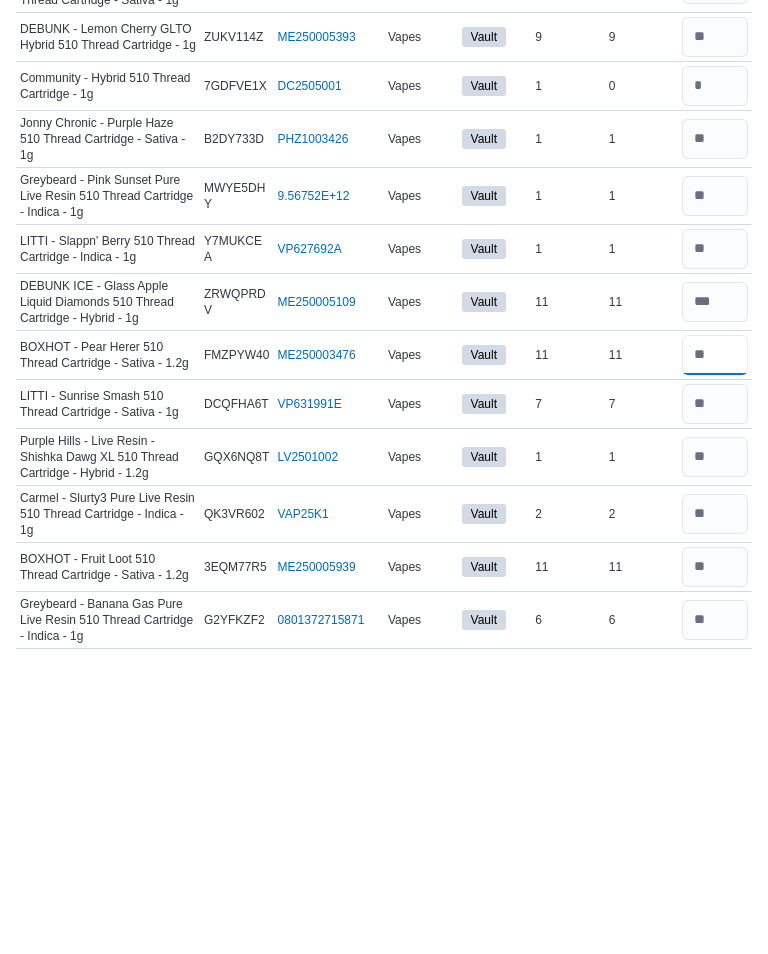 type on "**" 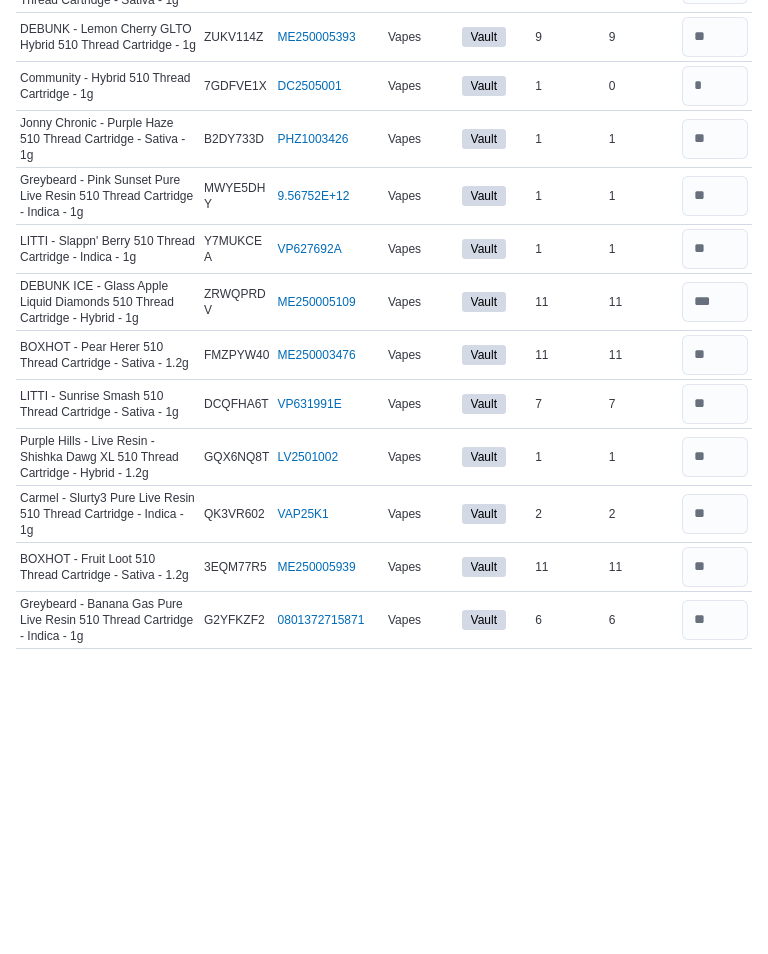 type 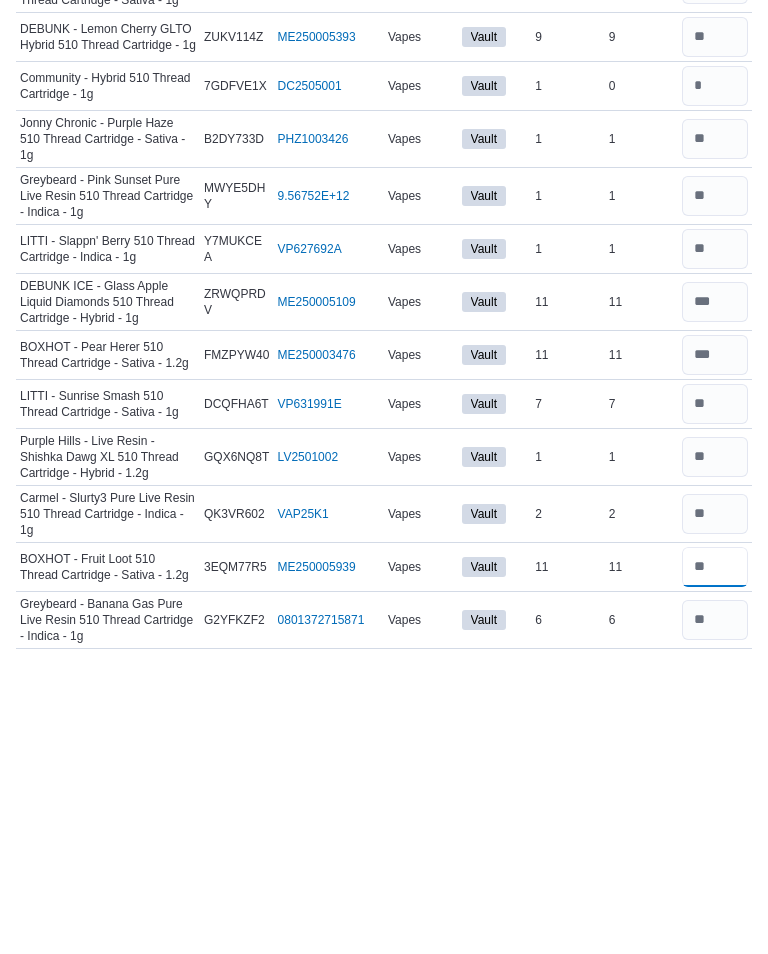 type on "**" 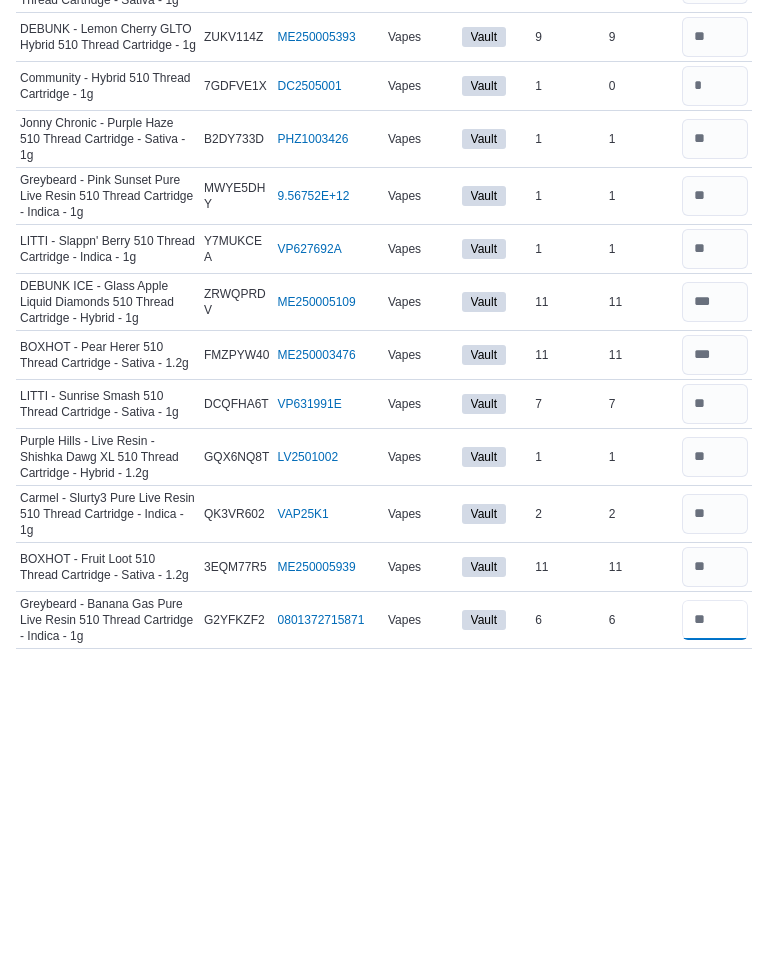 type 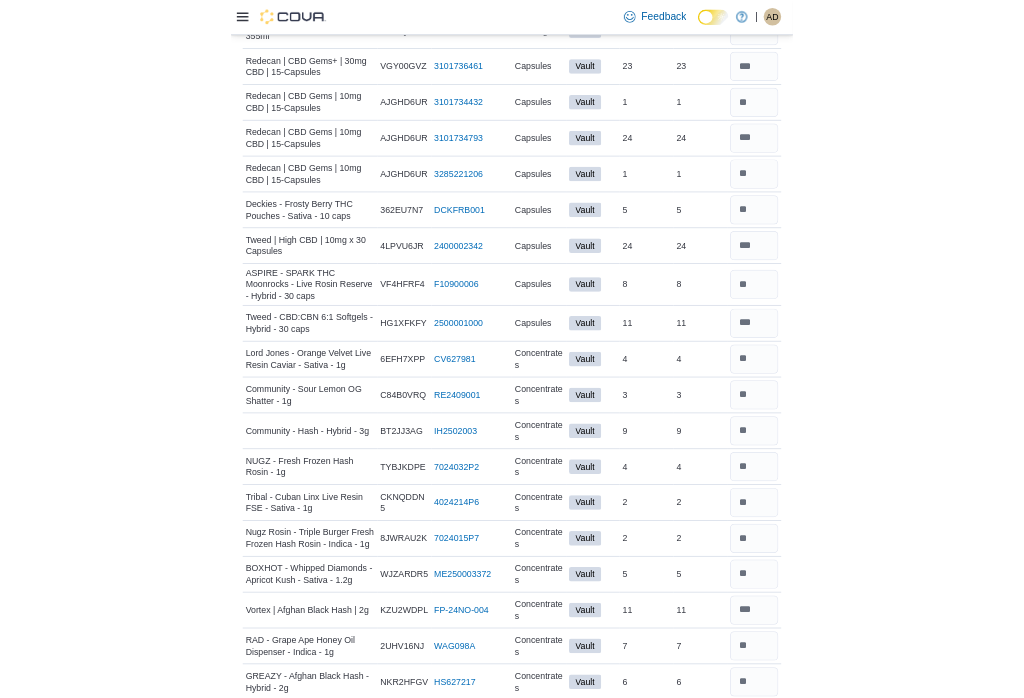 scroll, scrollTop: 0, scrollLeft: 0, axis: both 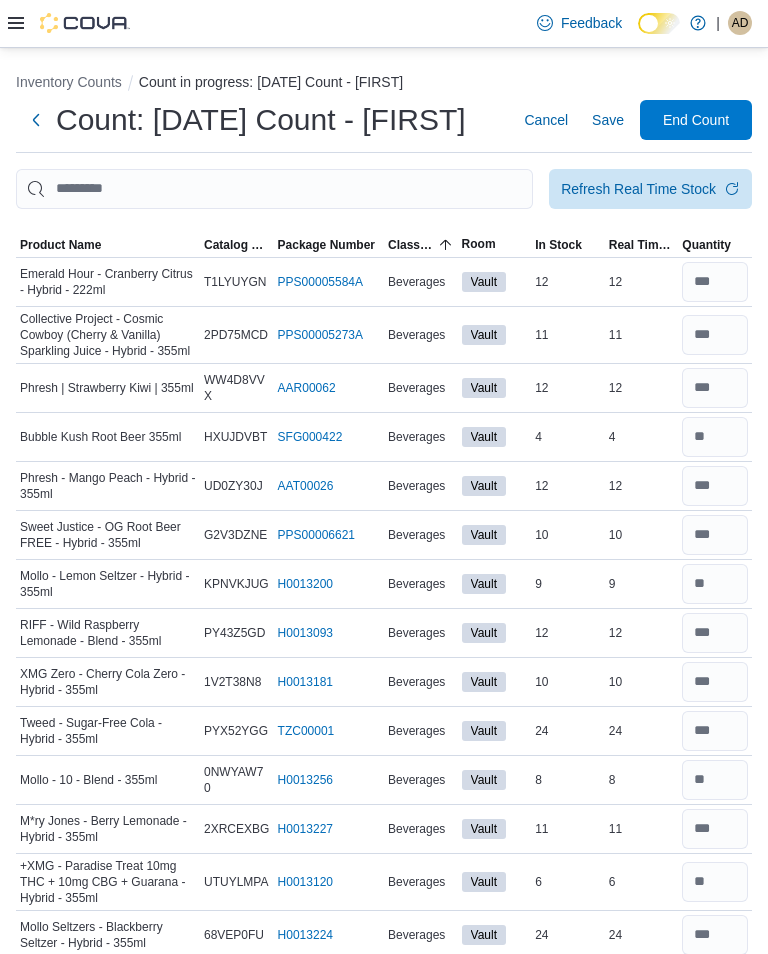 type on "*" 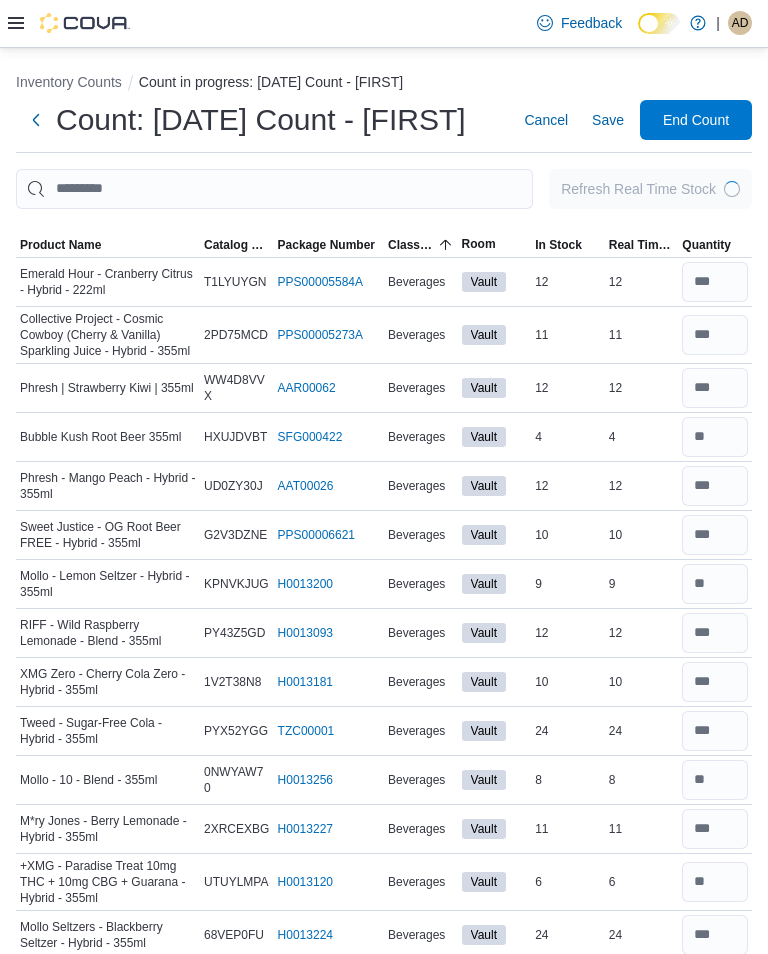 type 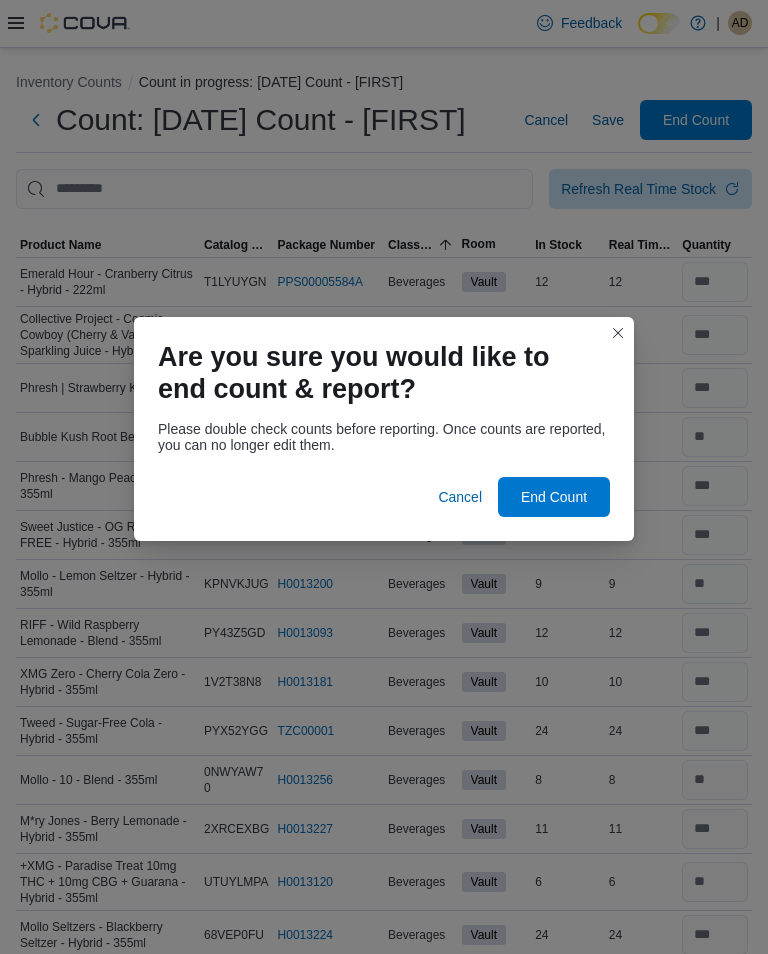 click on "End Count" at bounding box center [554, 497] 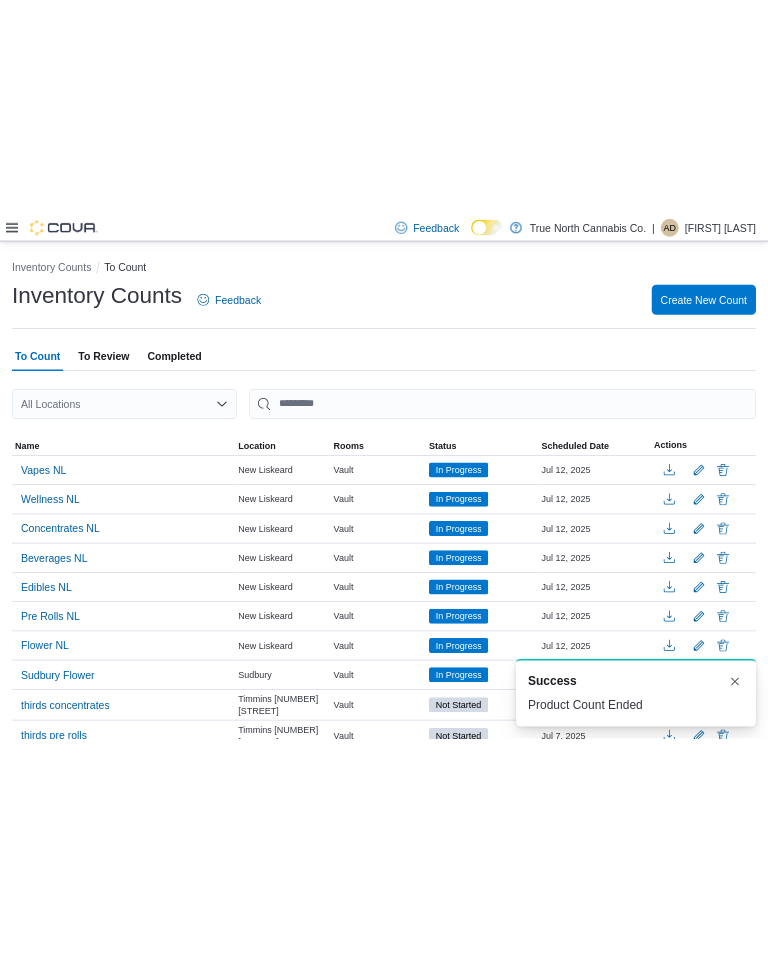 scroll, scrollTop: 0, scrollLeft: 0, axis: both 